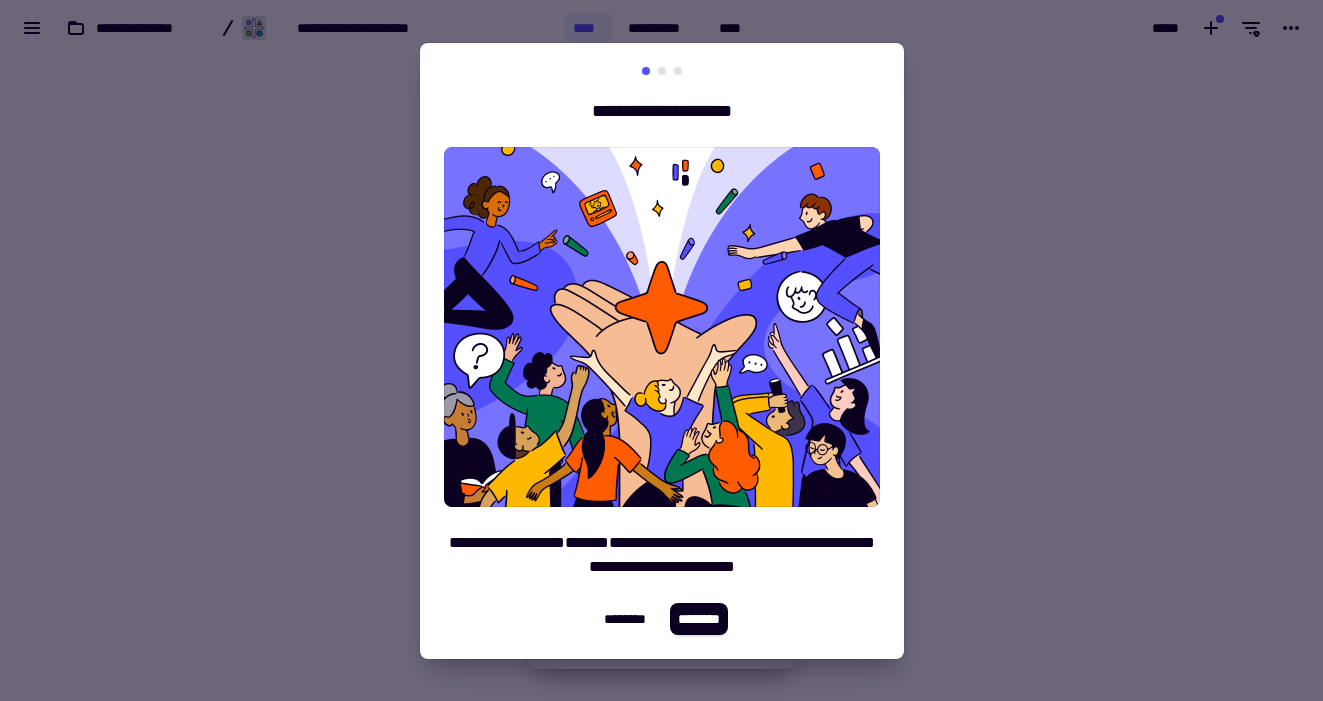 scroll, scrollTop: 0, scrollLeft: 0, axis: both 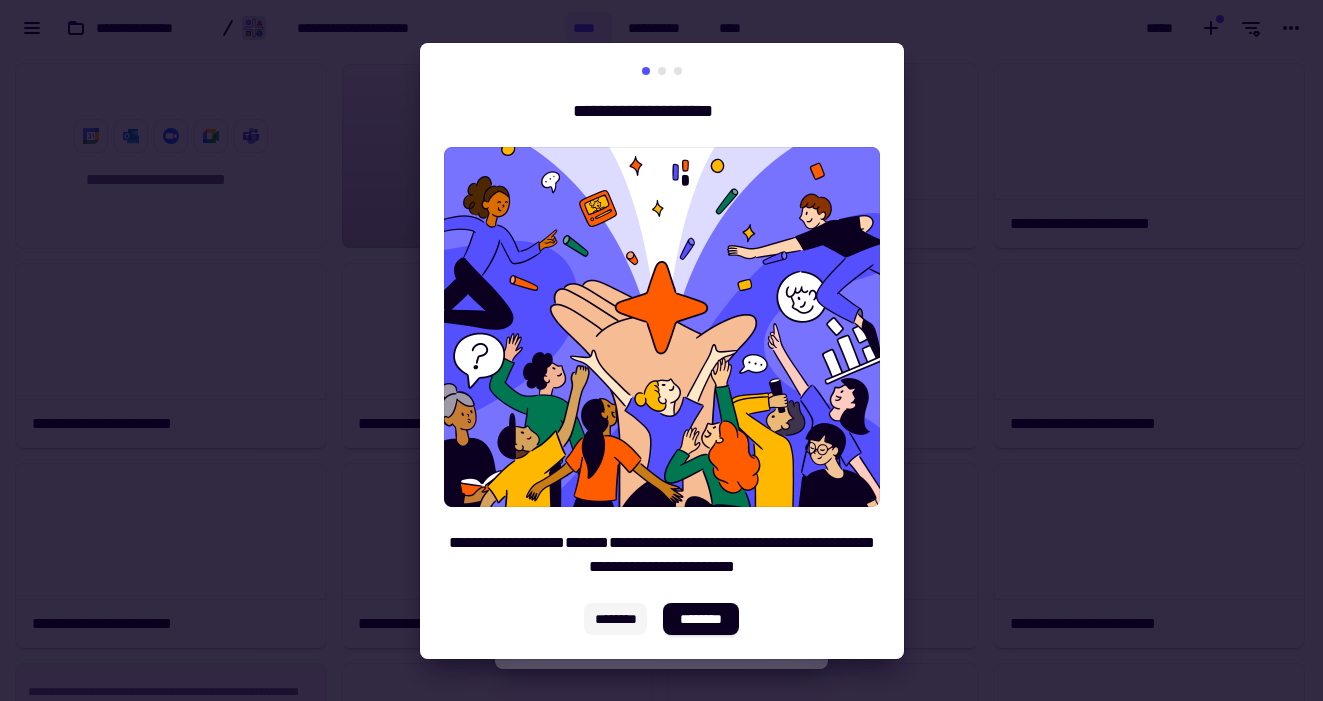 click on "********" 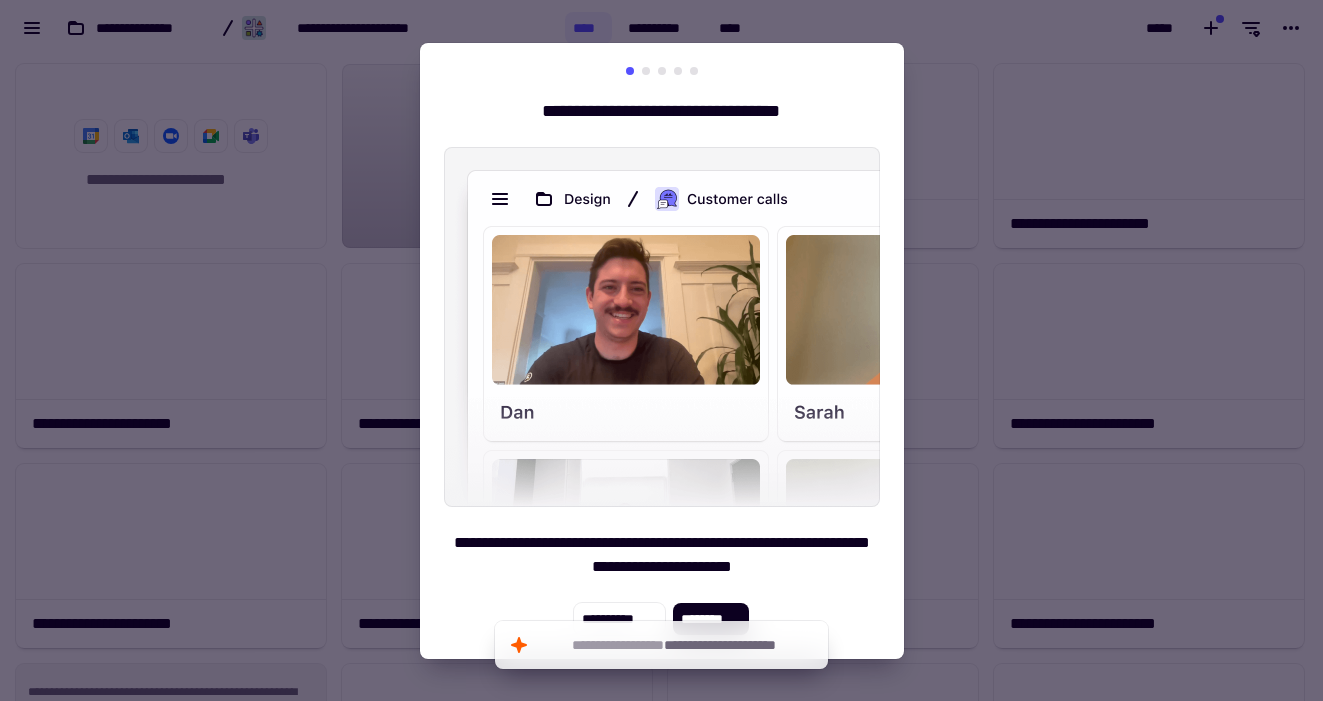 click at bounding box center (661, 350) 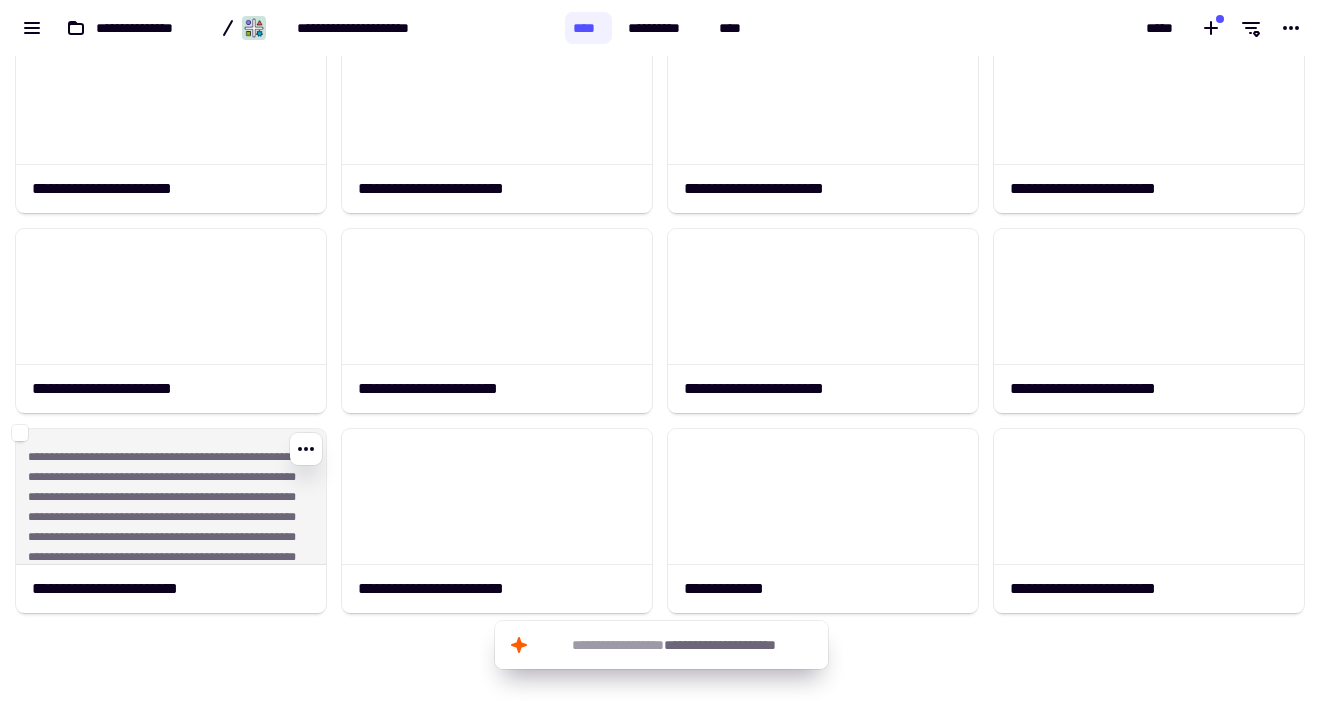 scroll, scrollTop: 289, scrollLeft: 0, axis: vertical 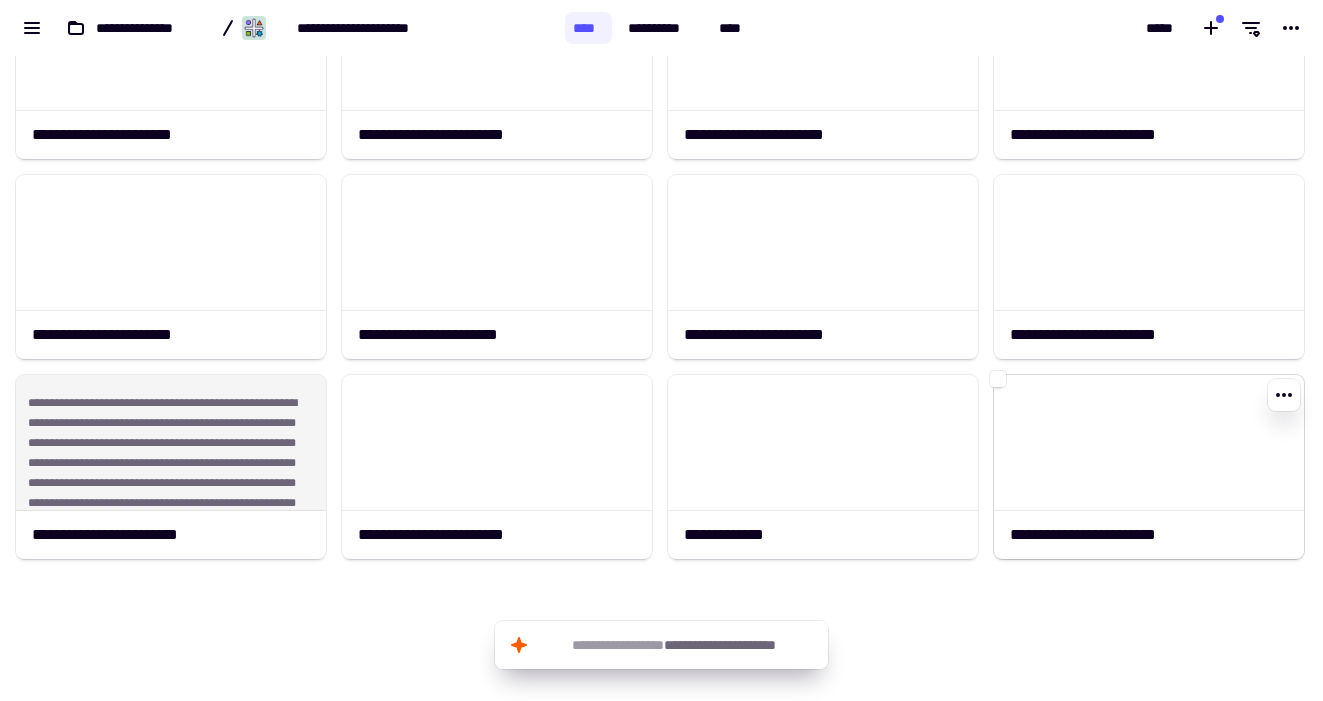 click 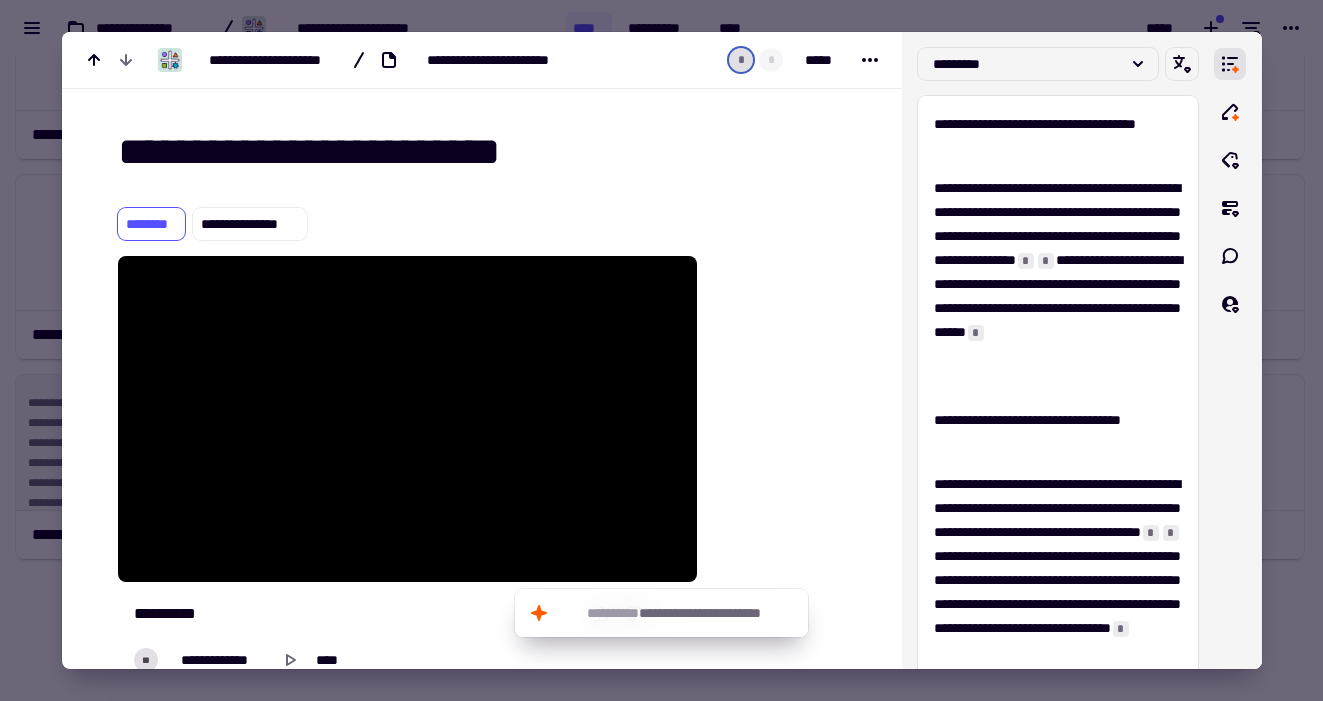 scroll, scrollTop: 97, scrollLeft: 0, axis: vertical 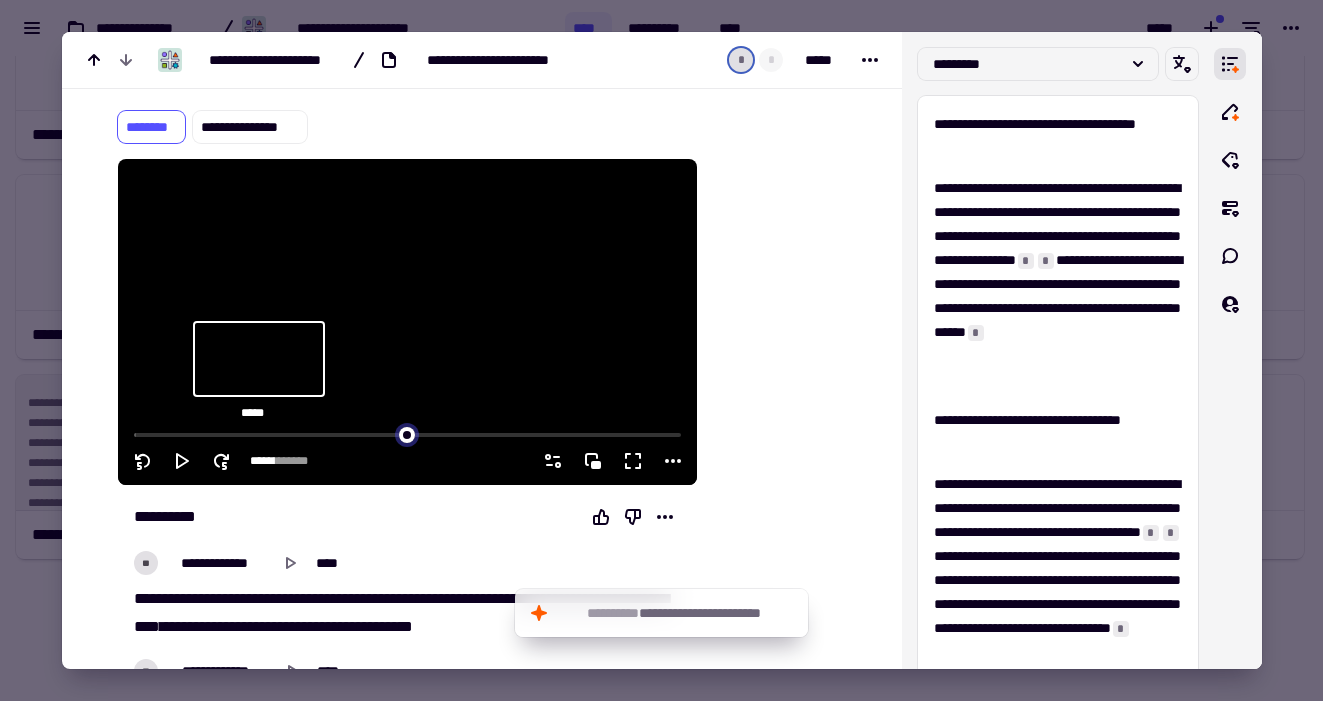 click at bounding box center [407, 433] 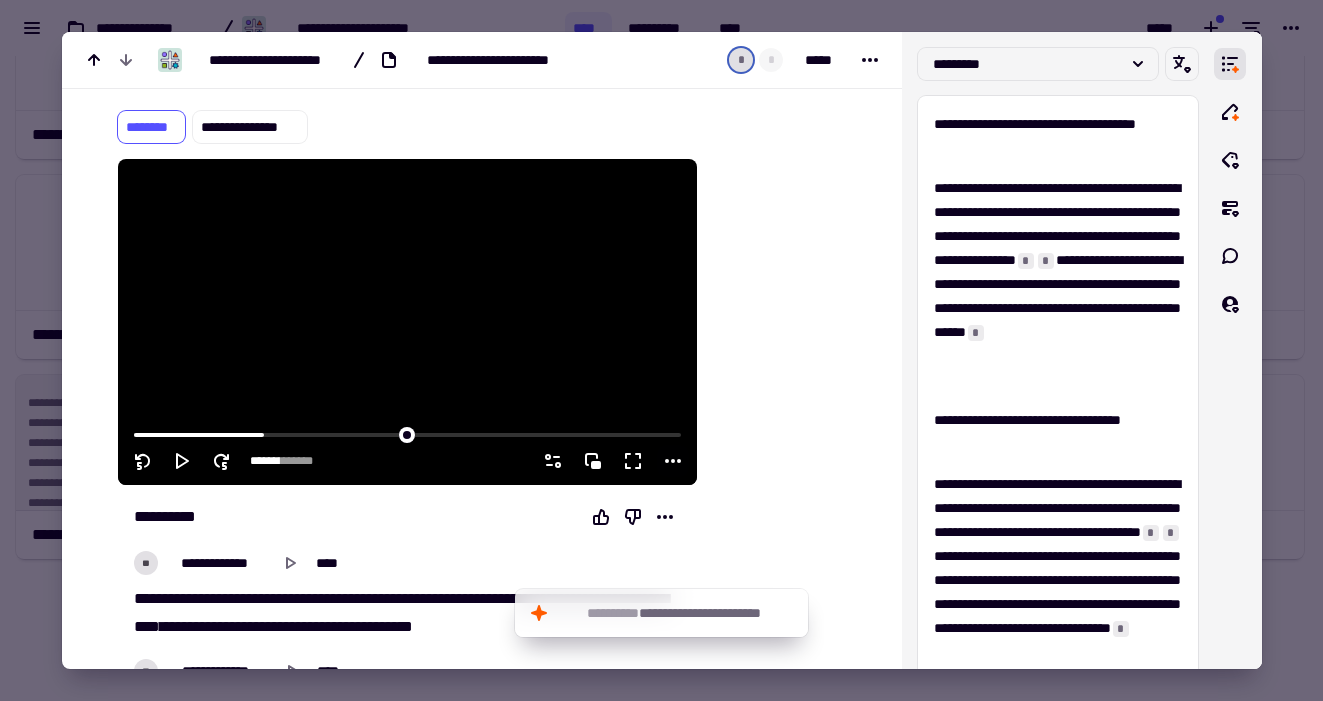 click 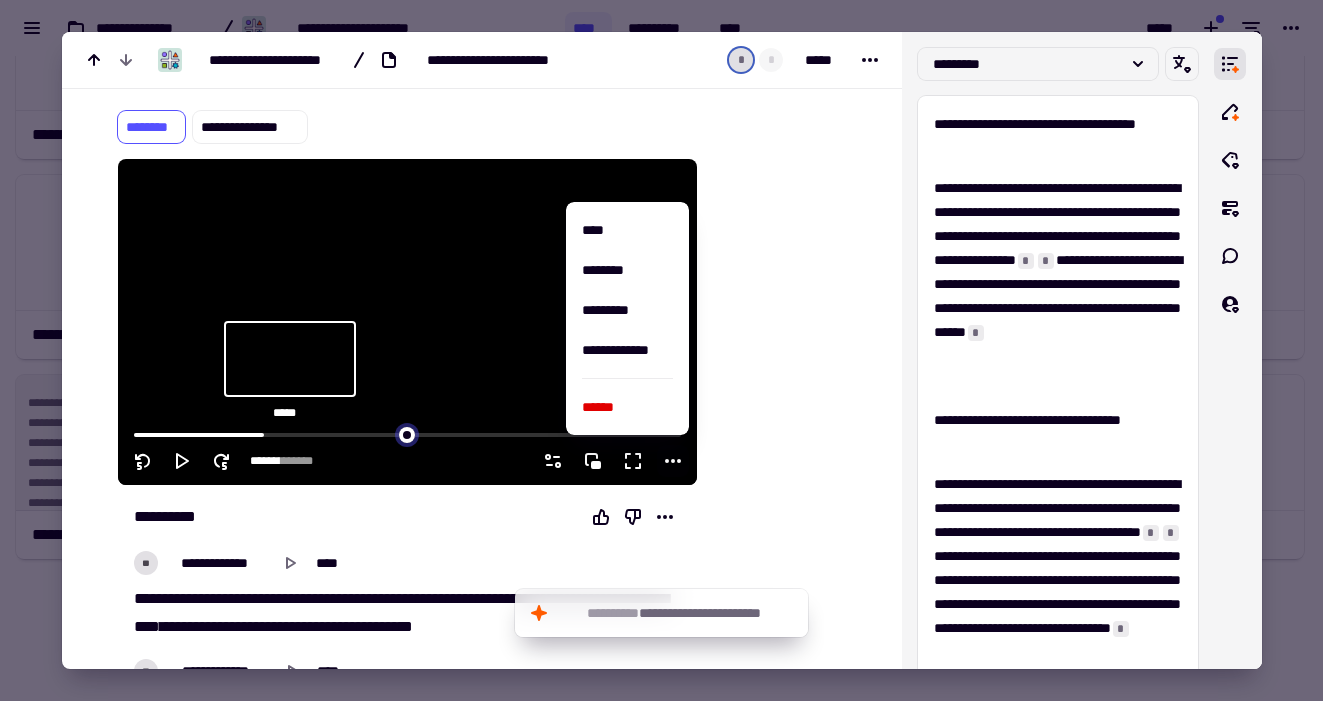 click at bounding box center (407, 433) 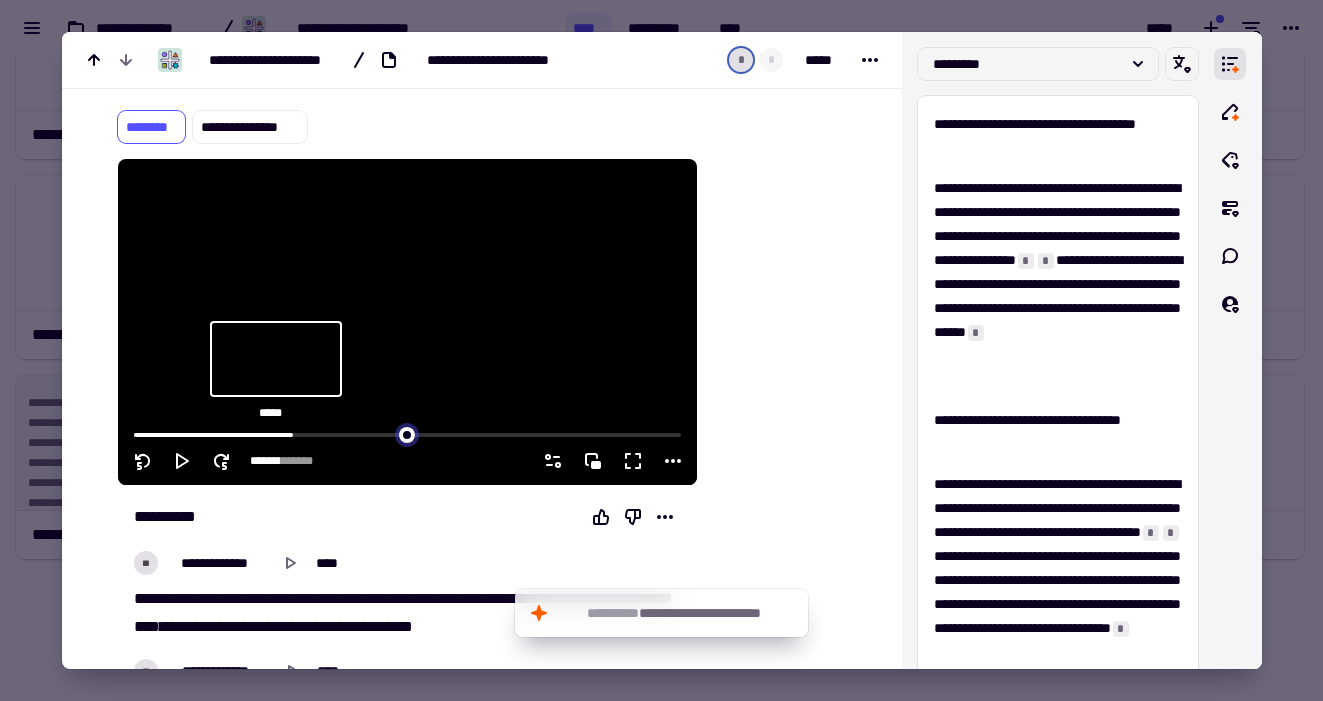 type on "******" 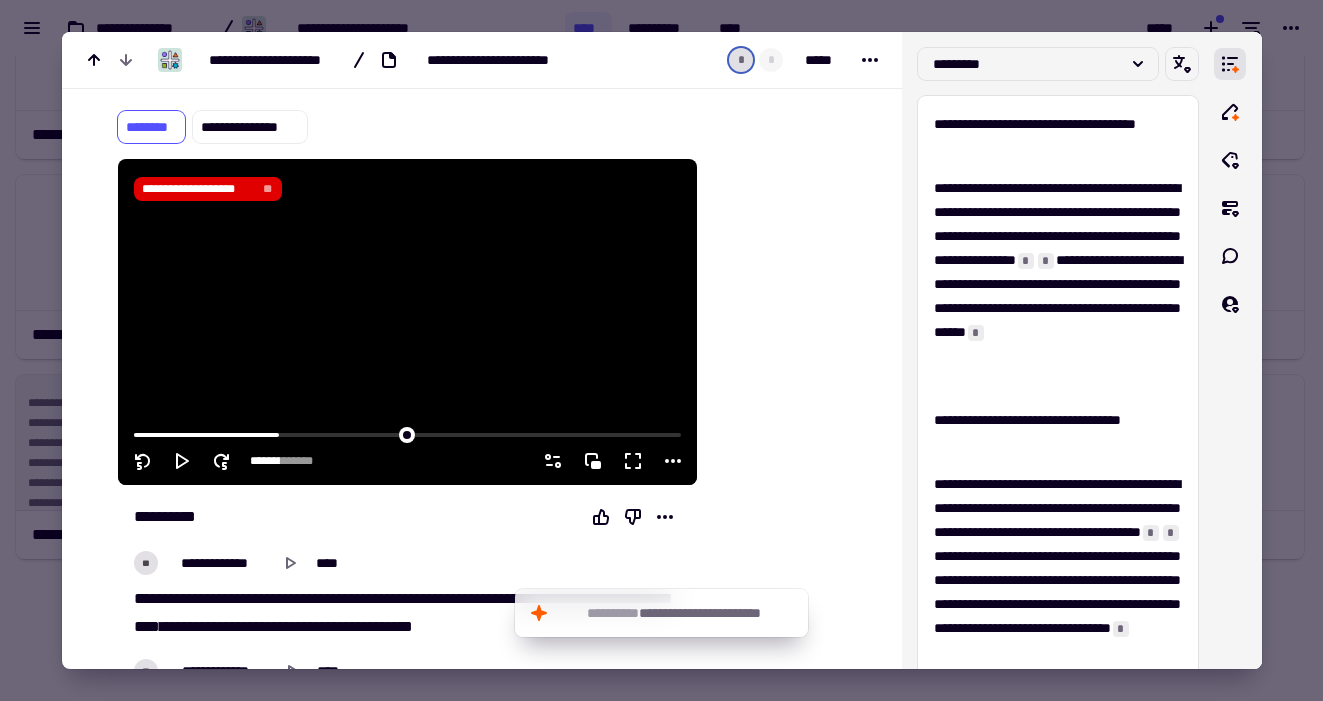 click 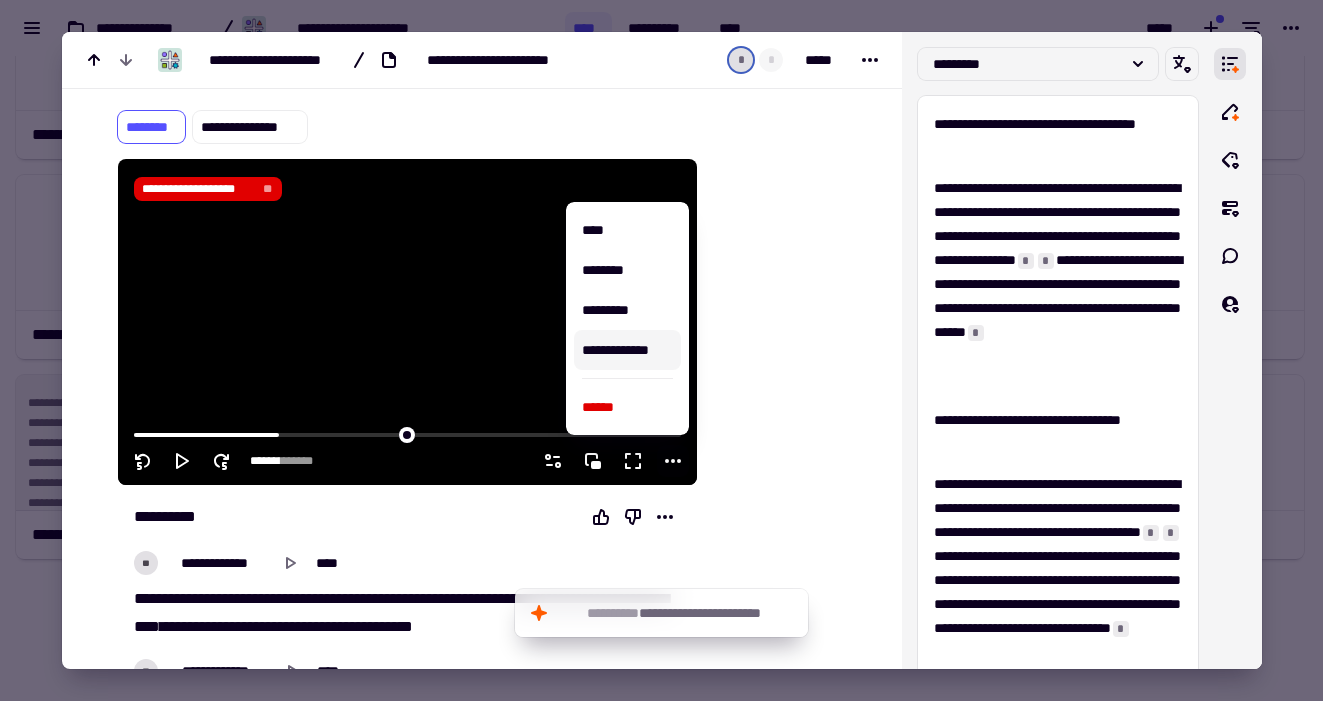 click on "**********" at bounding box center (627, 350) 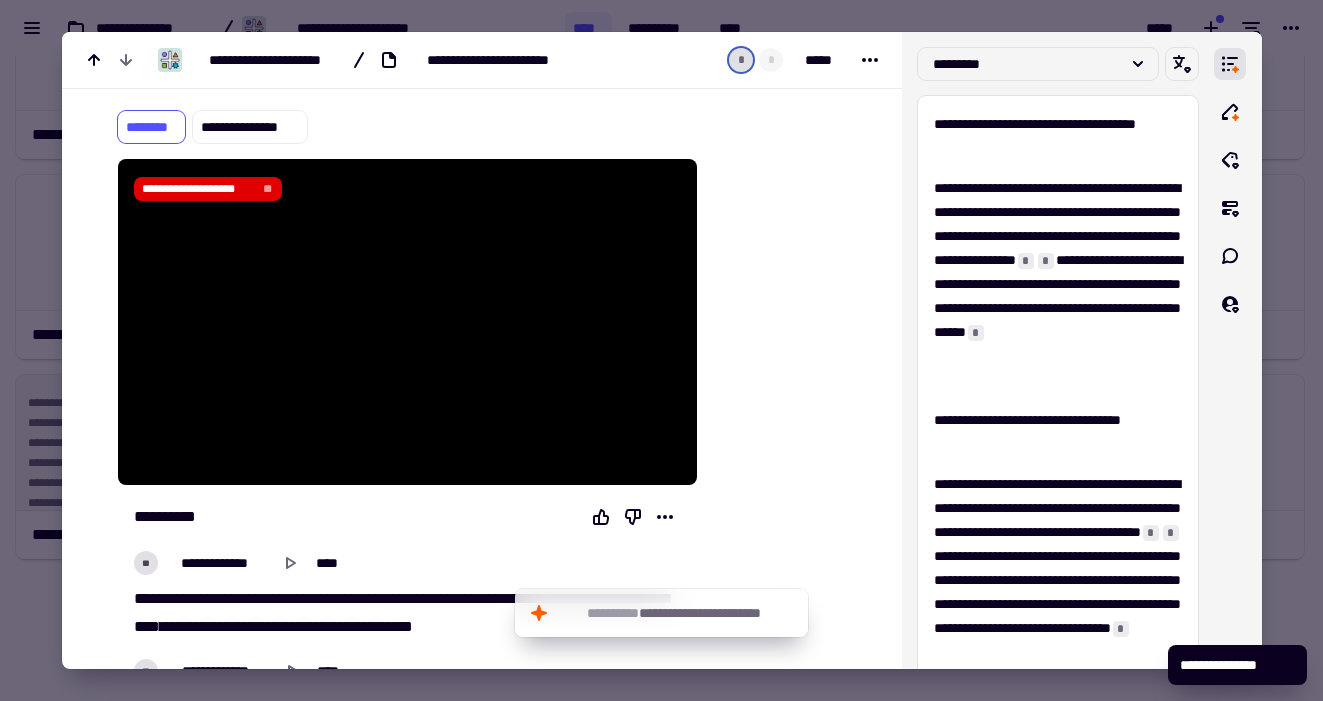 click at bounding box center [661, 350] 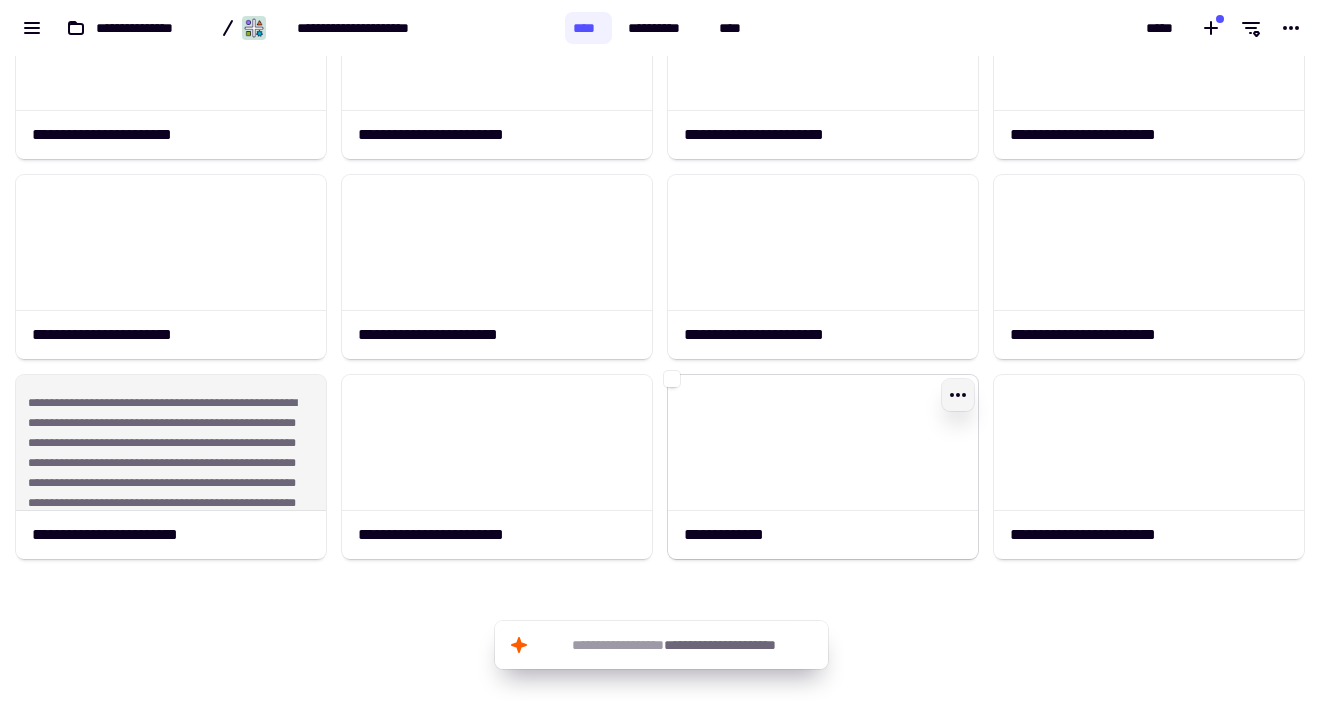 click 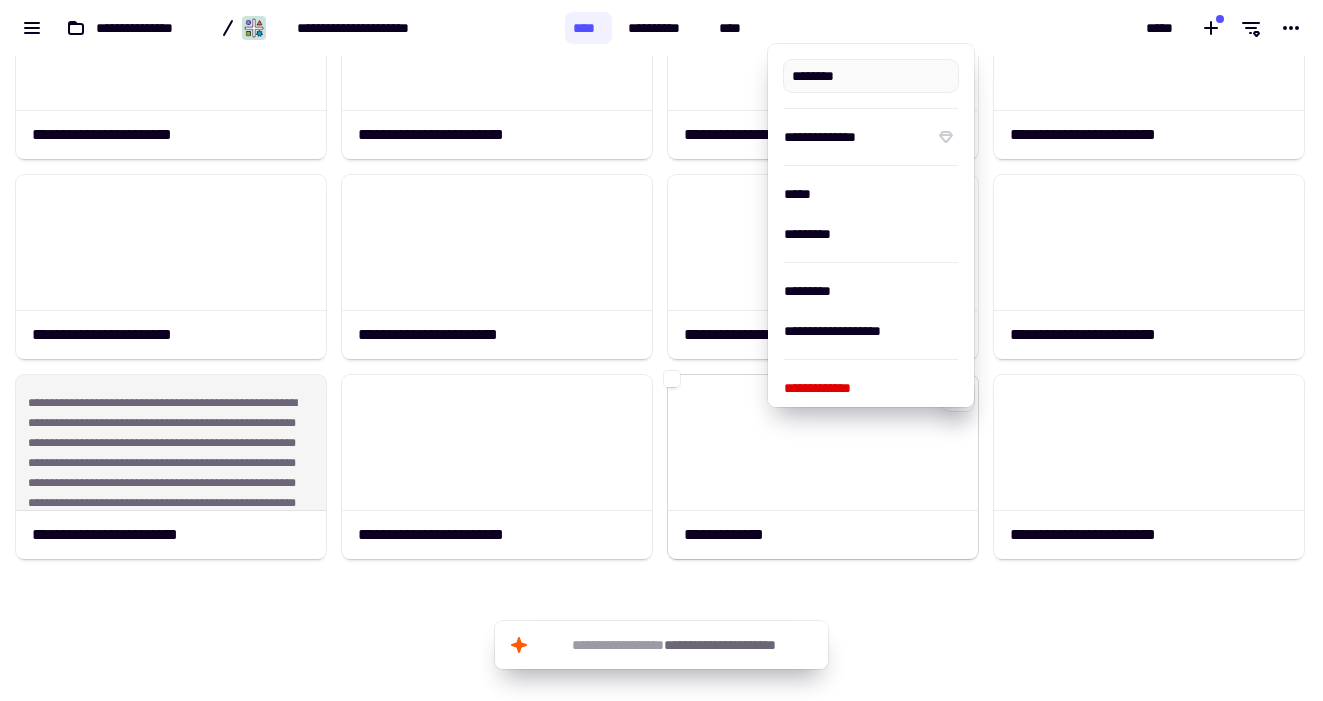 type on "**********" 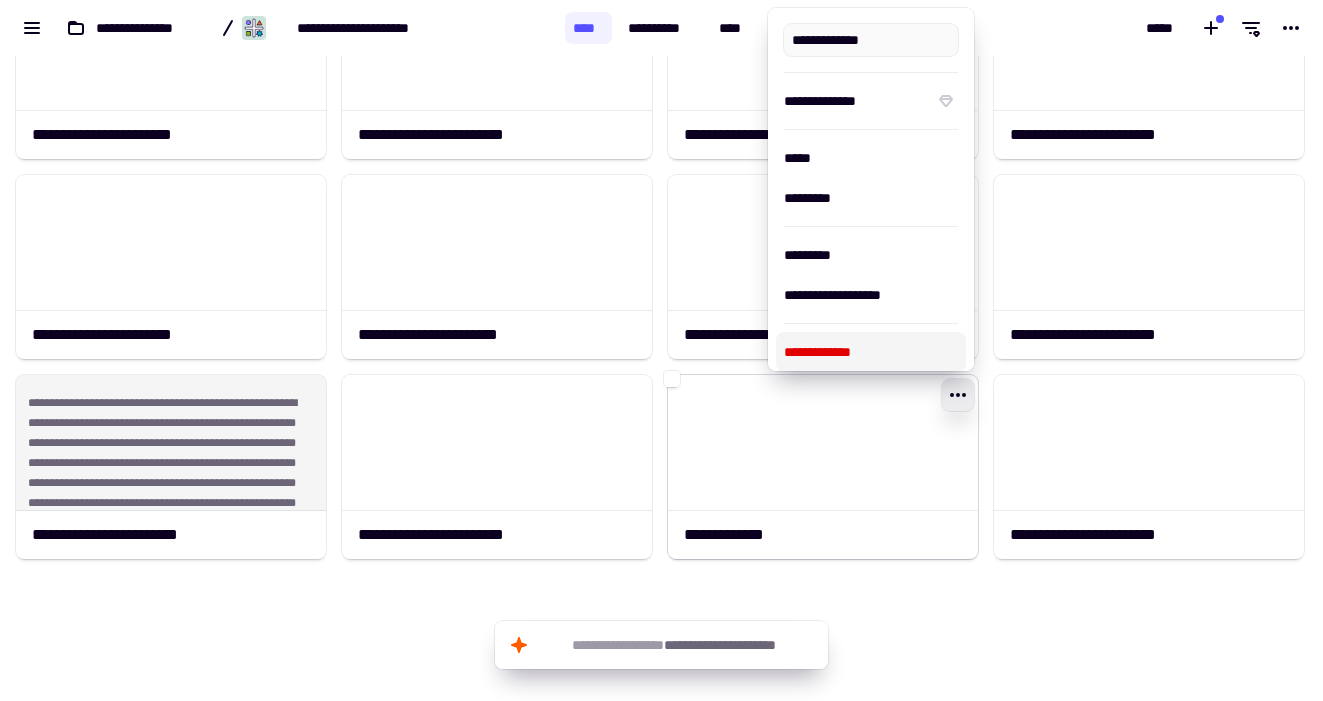 click 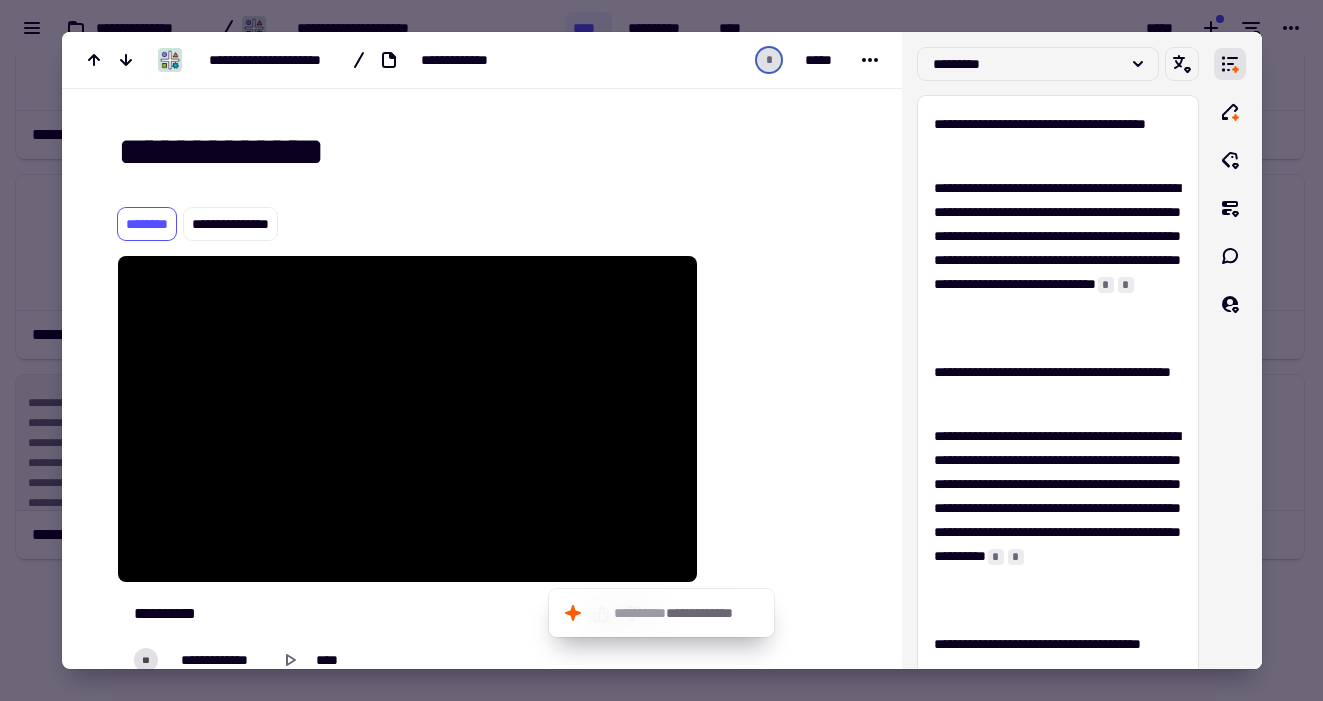 scroll, scrollTop: 27, scrollLeft: 0, axis: vertical 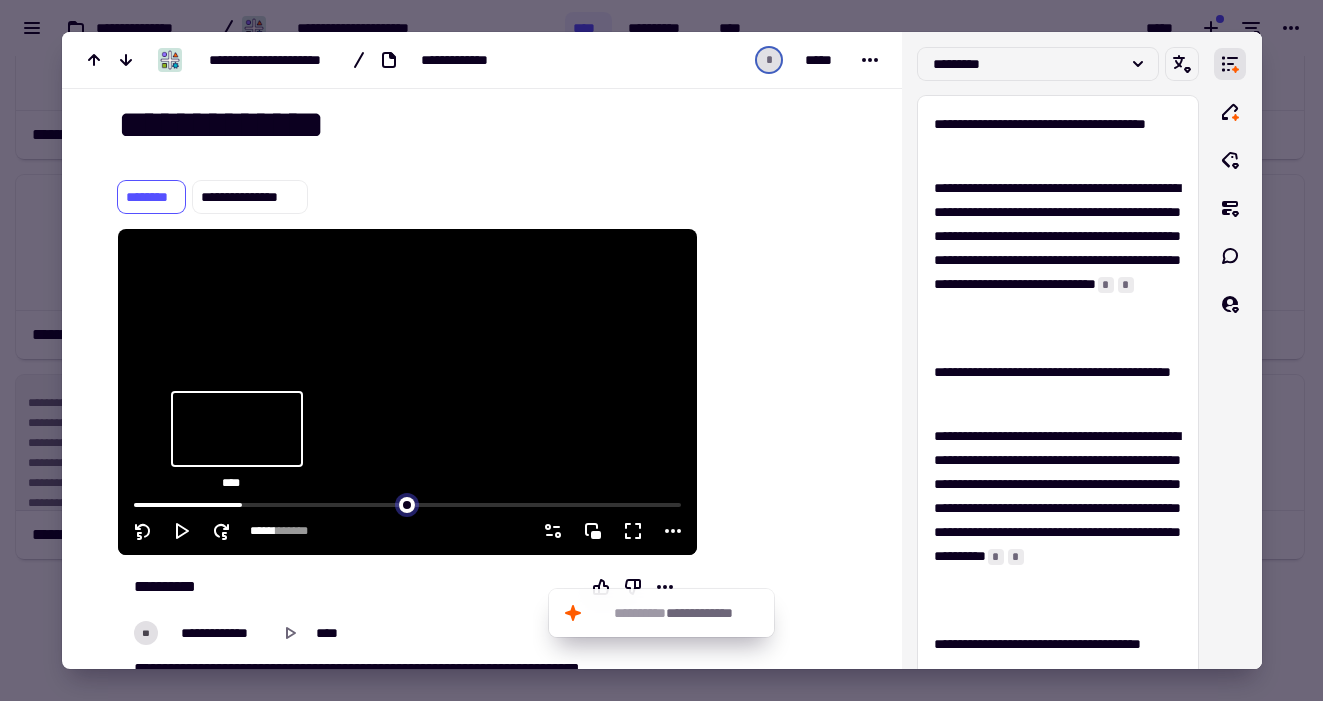 type on "******" 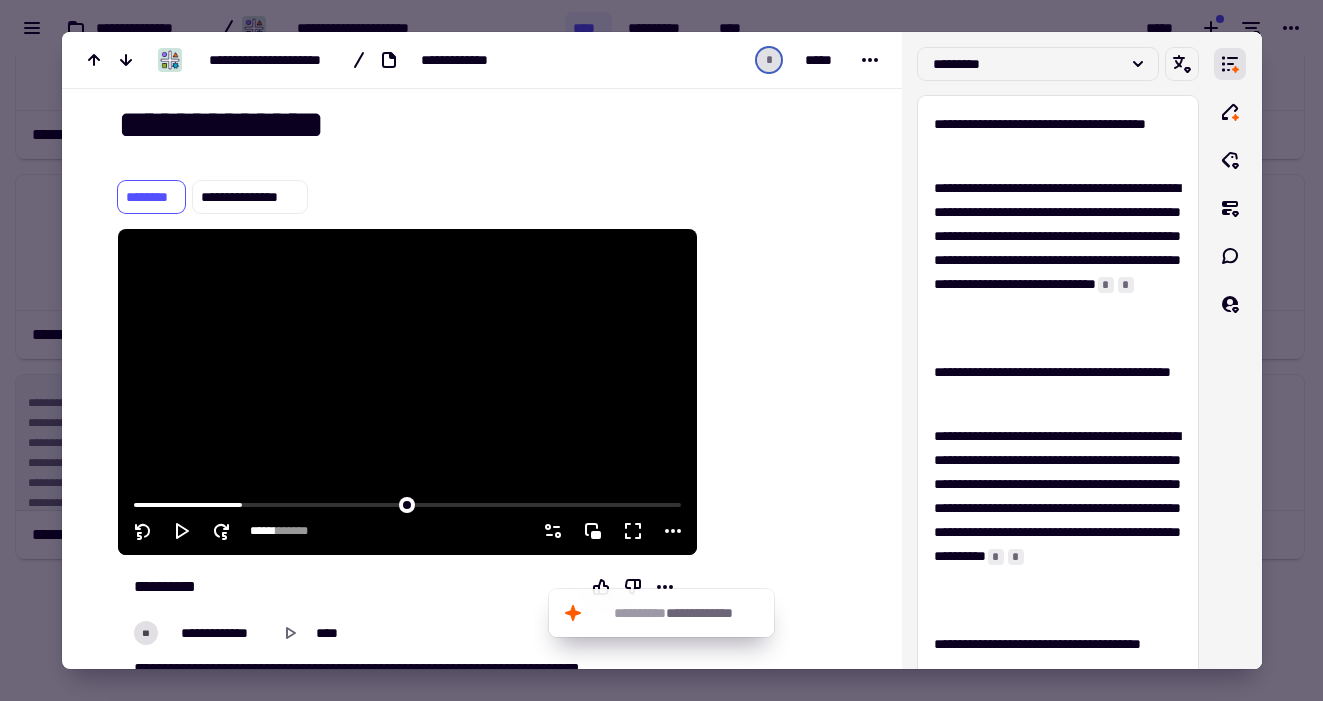 click 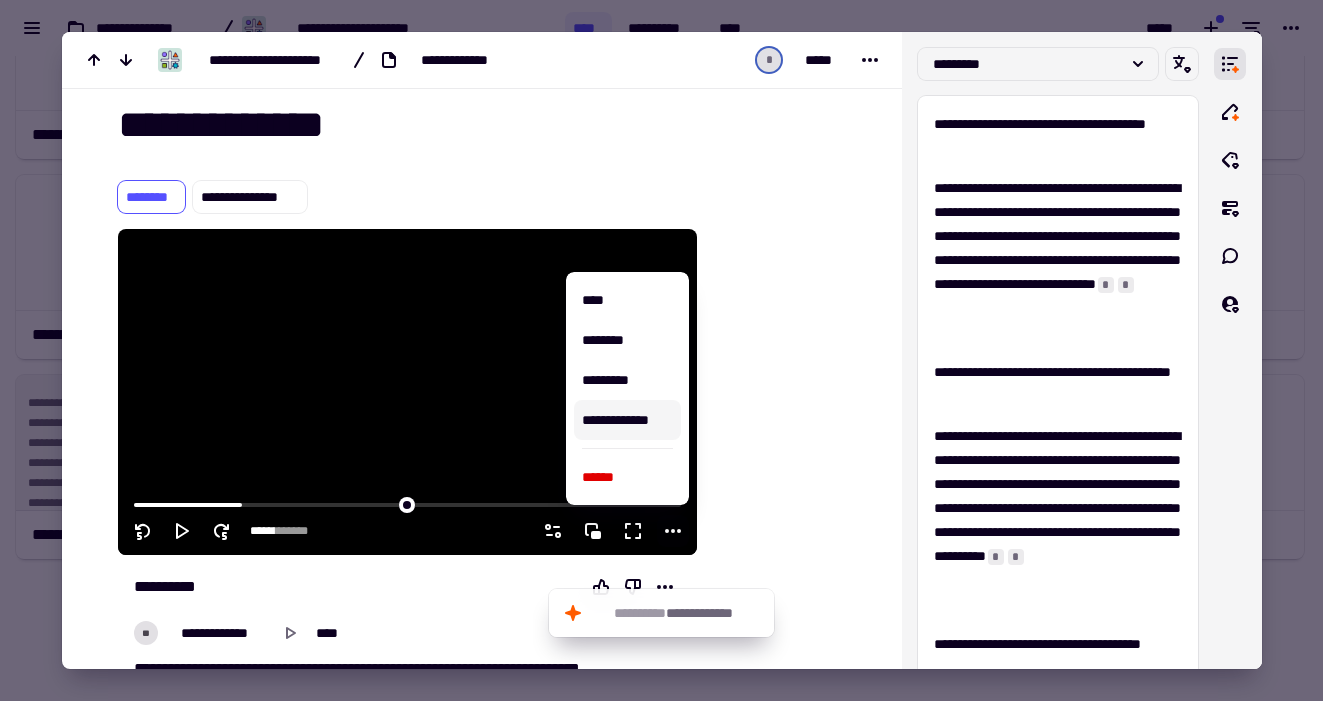 click on "**********" at bounding box center (627, 420) 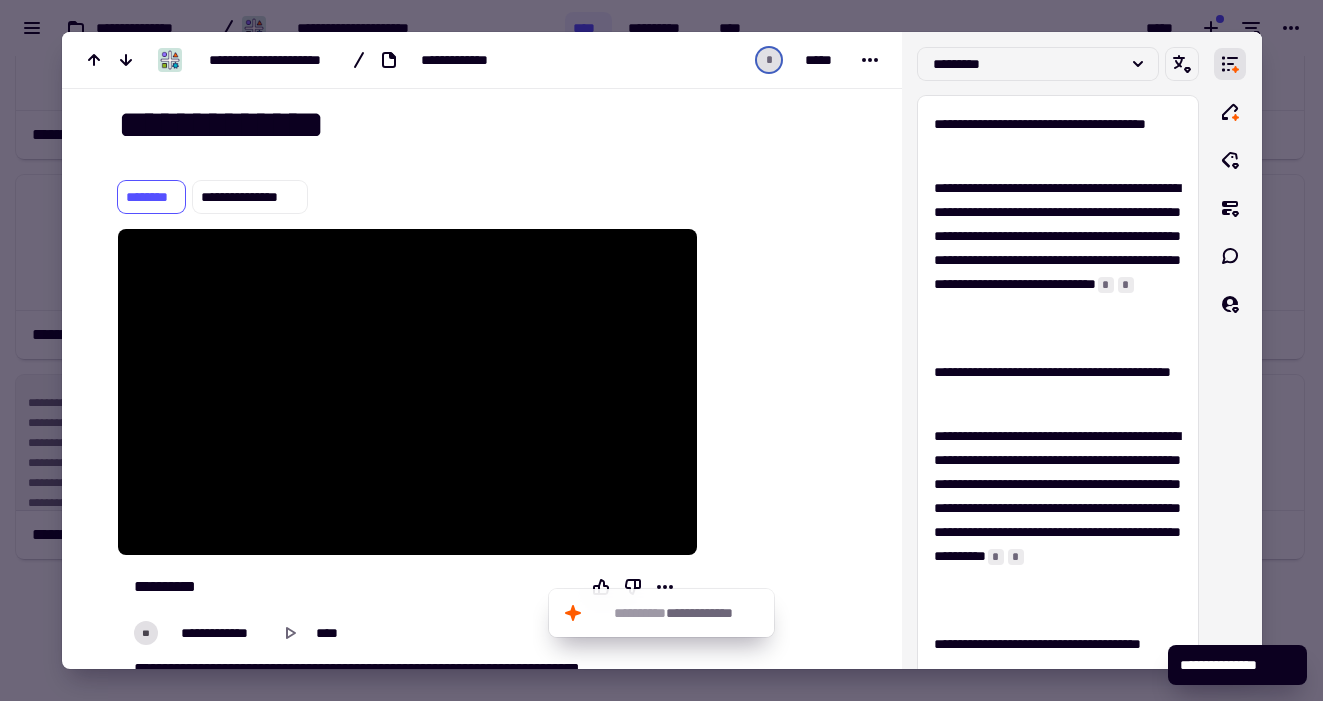 click at bounding box center [661, 350] 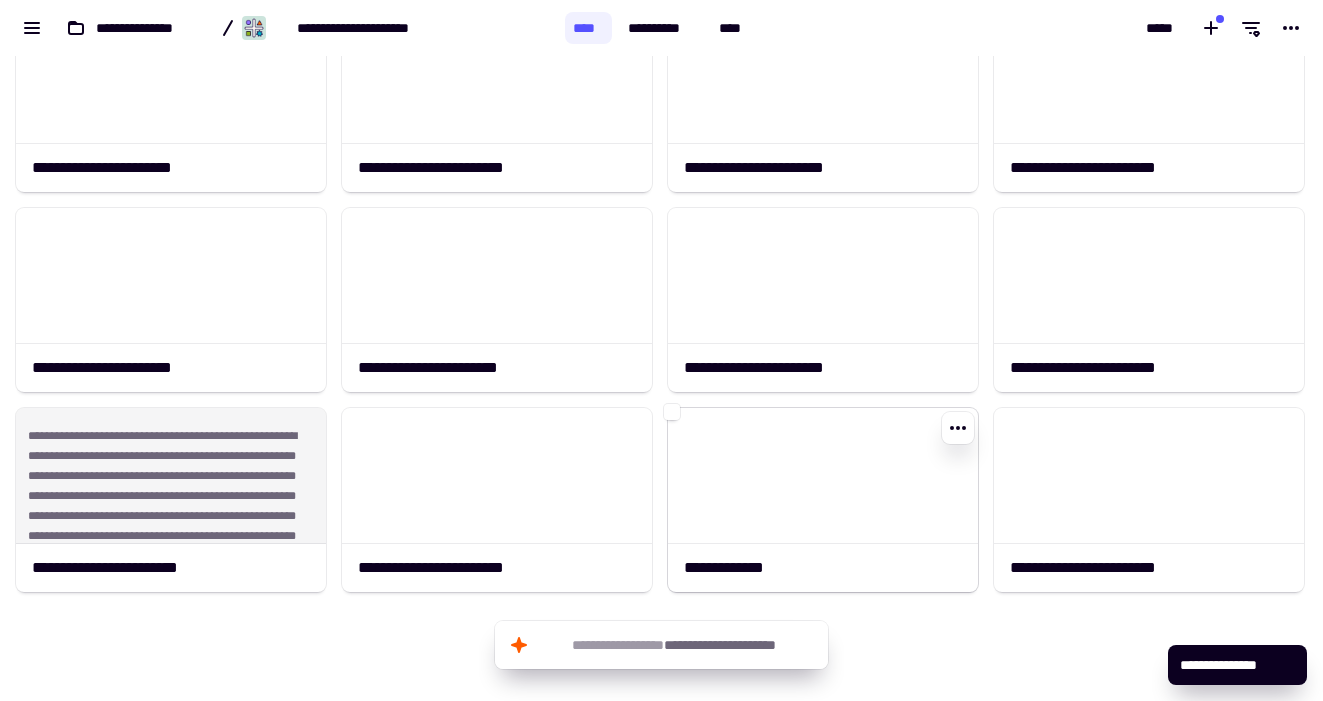 scroll, scrollTop: 251, scrollLeft: 0, axis: vertical 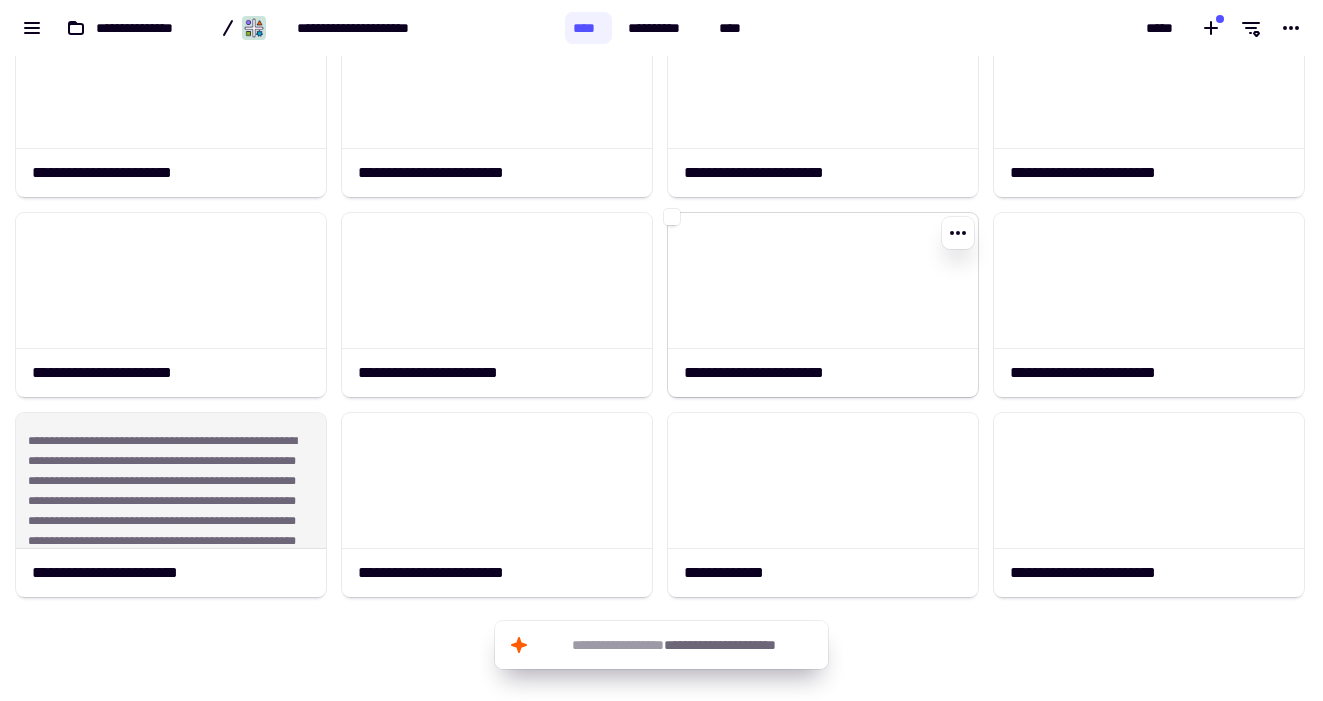 click 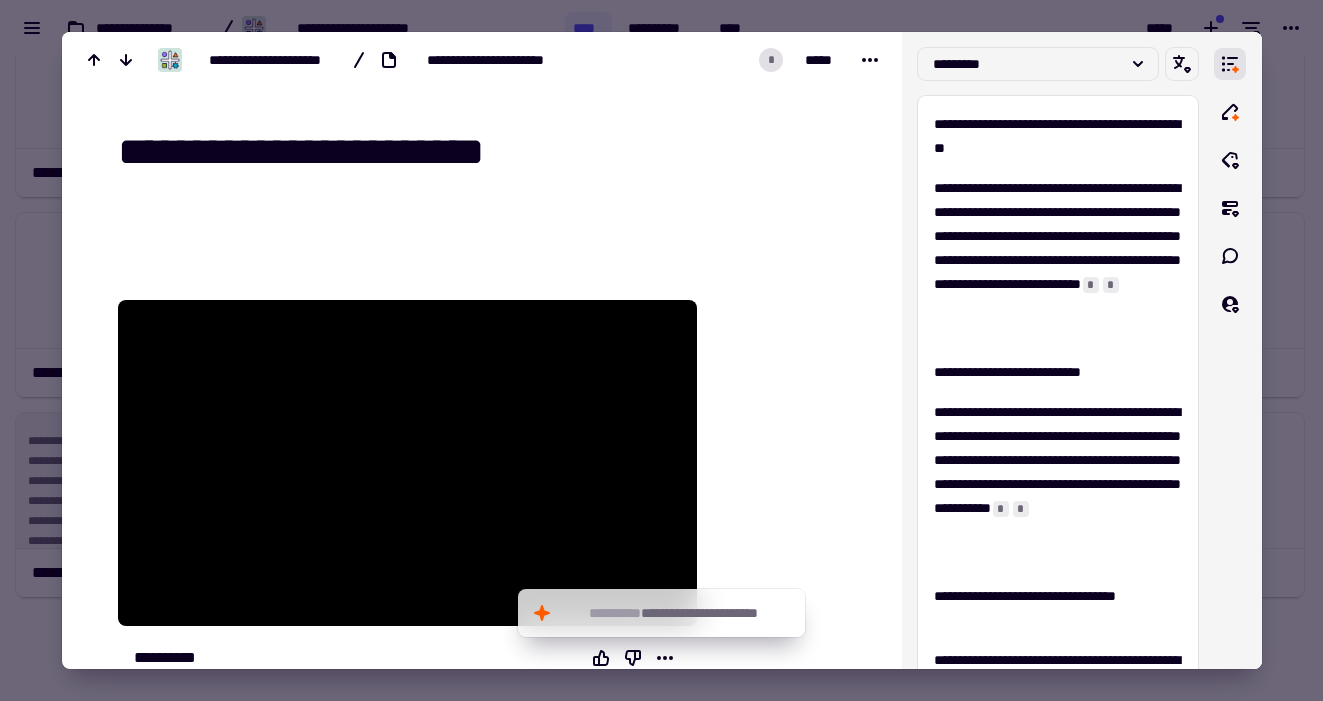 scroll, scrollTop: 78, scrollLeft: 0, axis: vertical 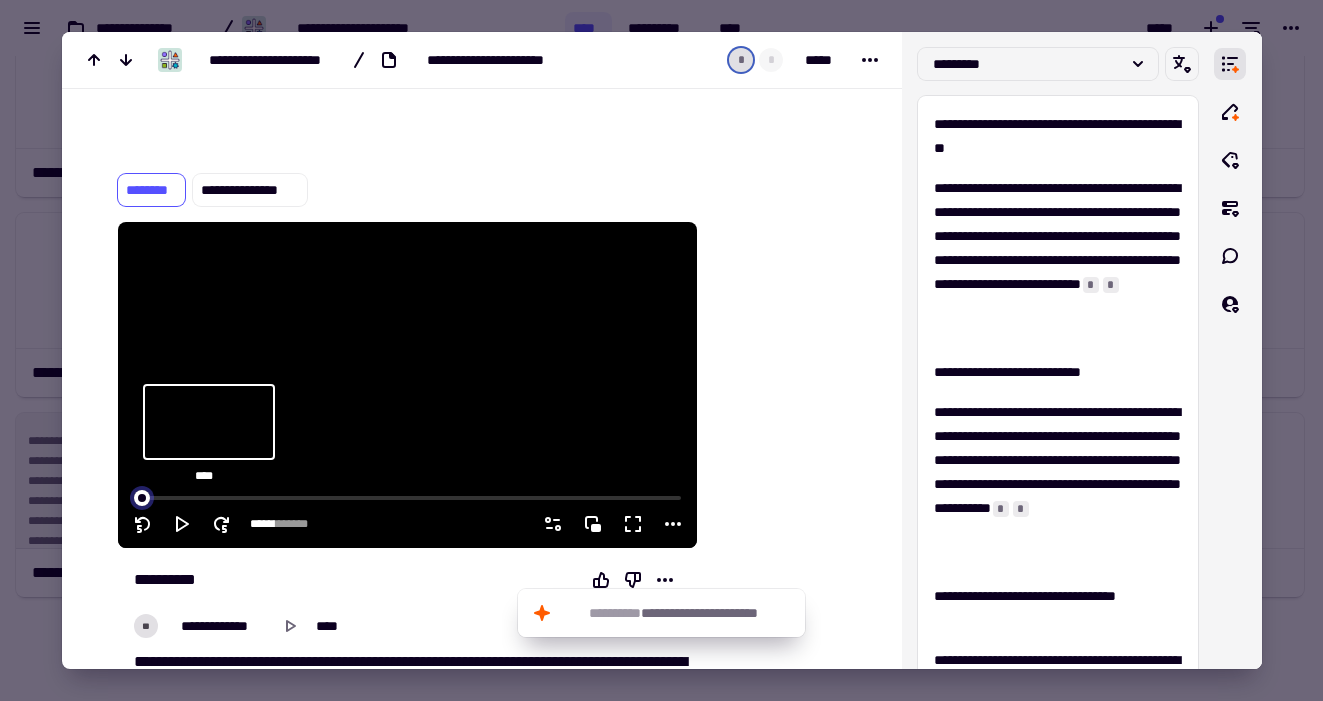 type on "******" 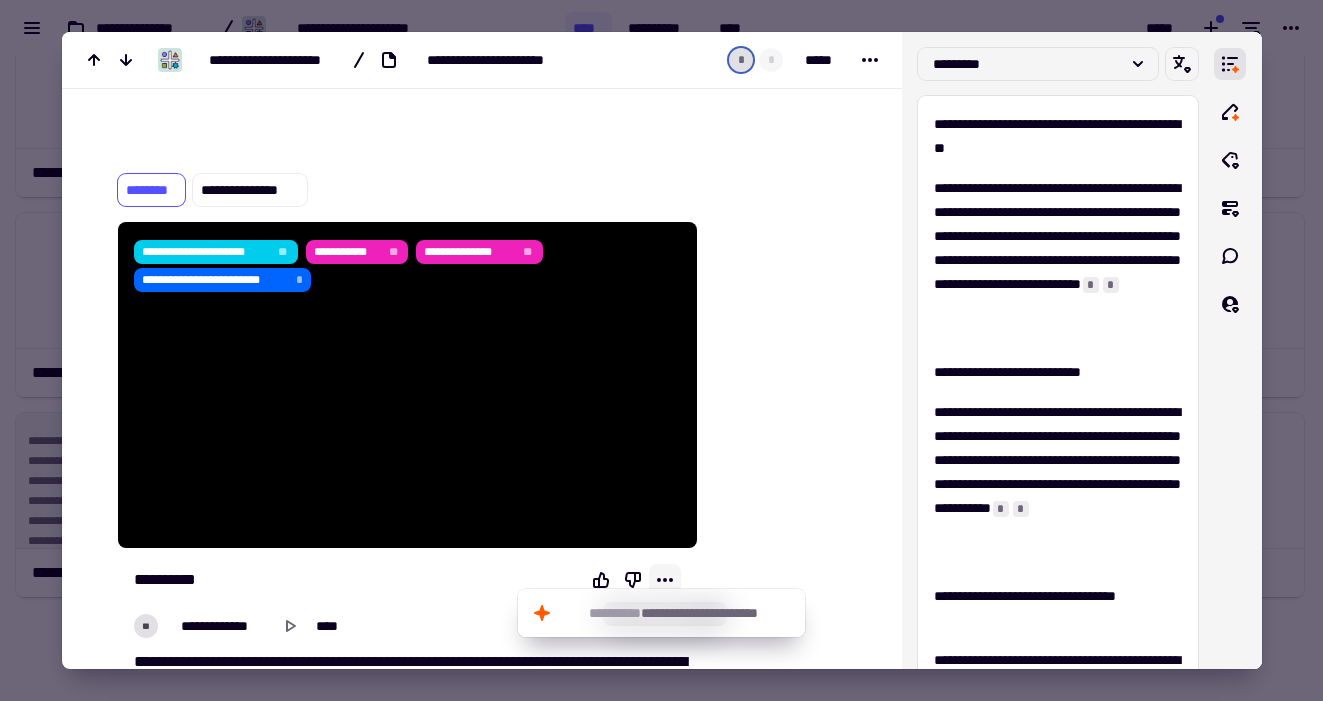 click 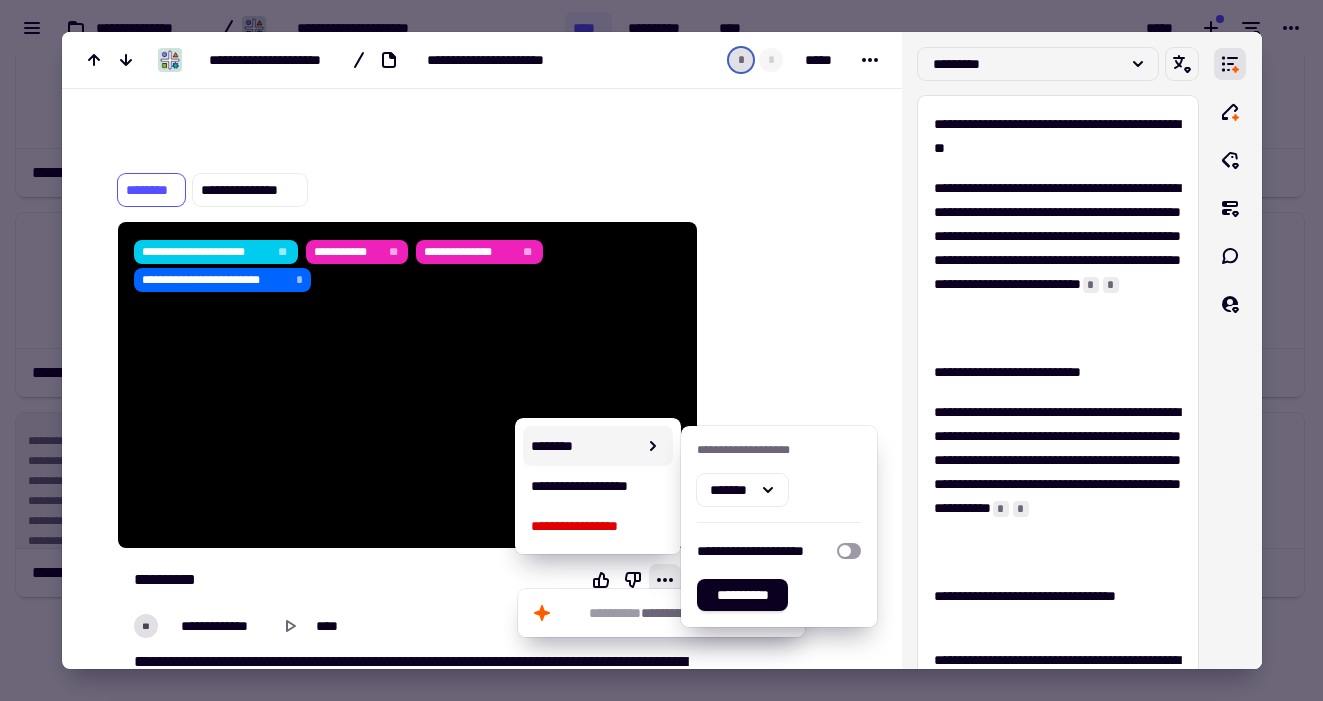 click at bounding box center (787, 1077) 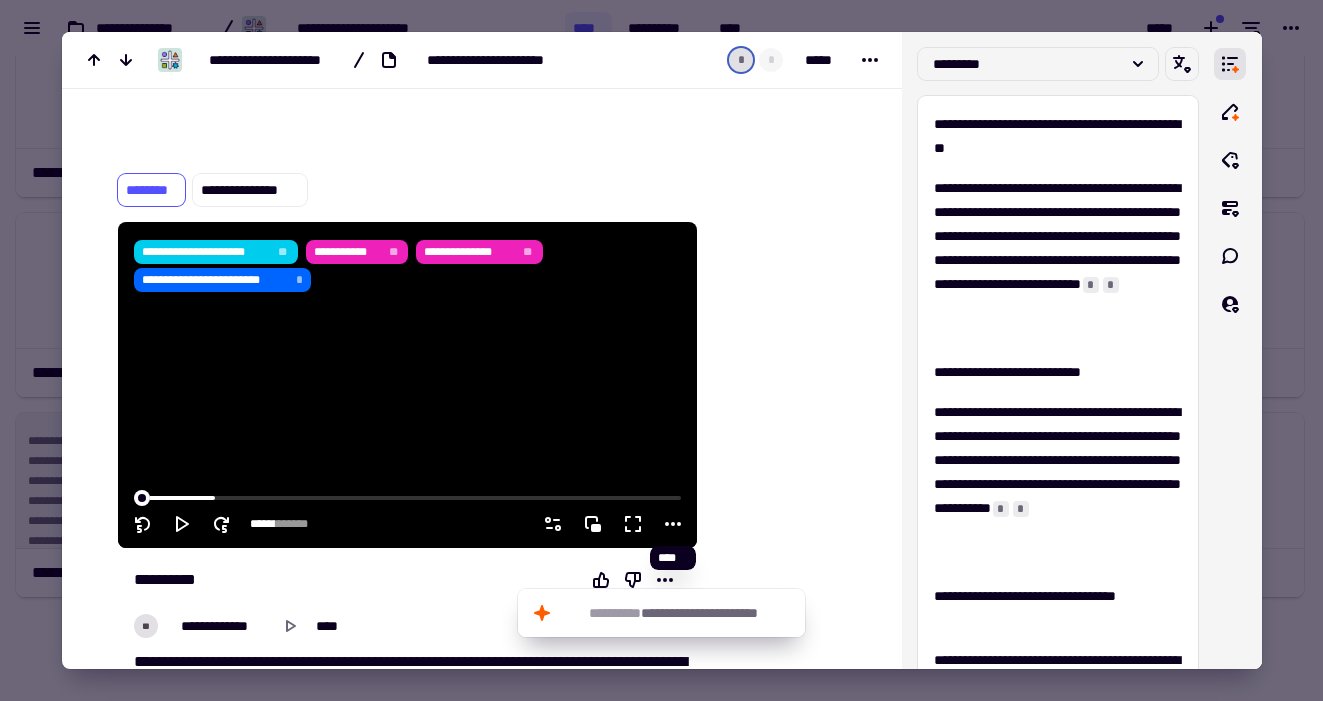 click 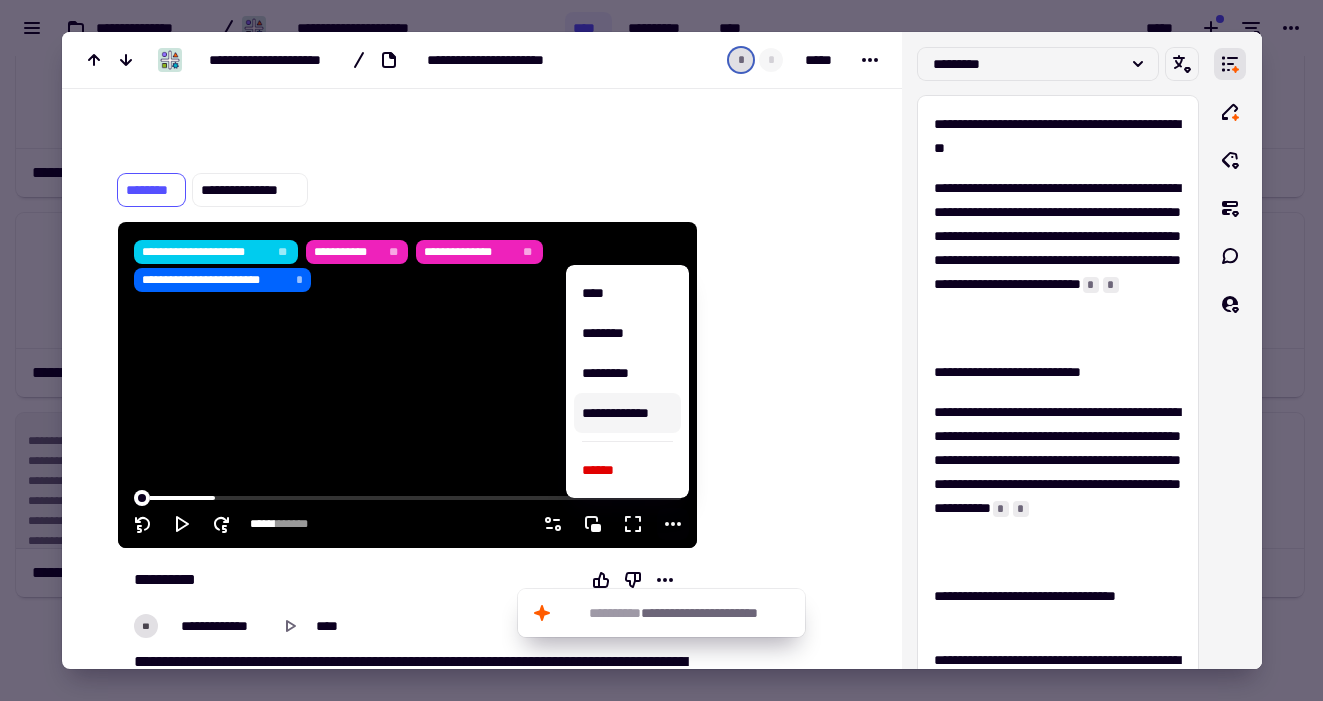click on "**********" at bounding box center [627, 413] 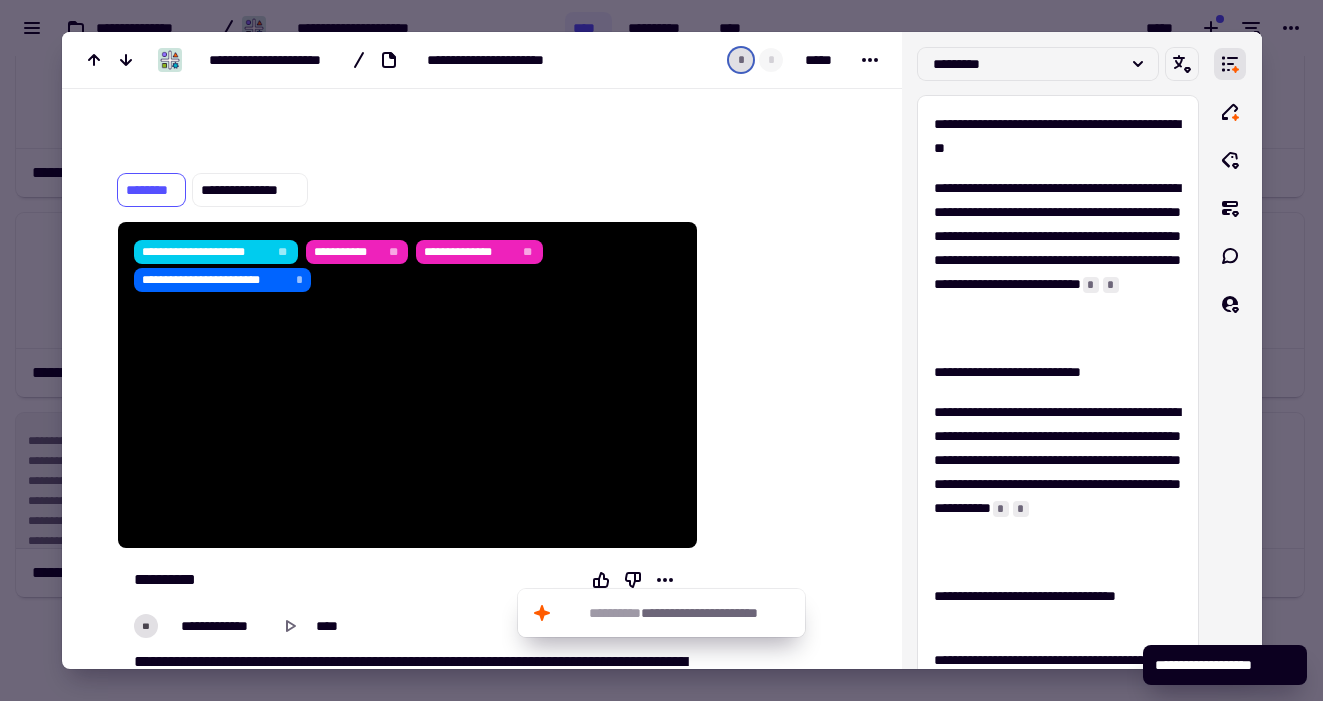 click at bounding box center (661, 350) 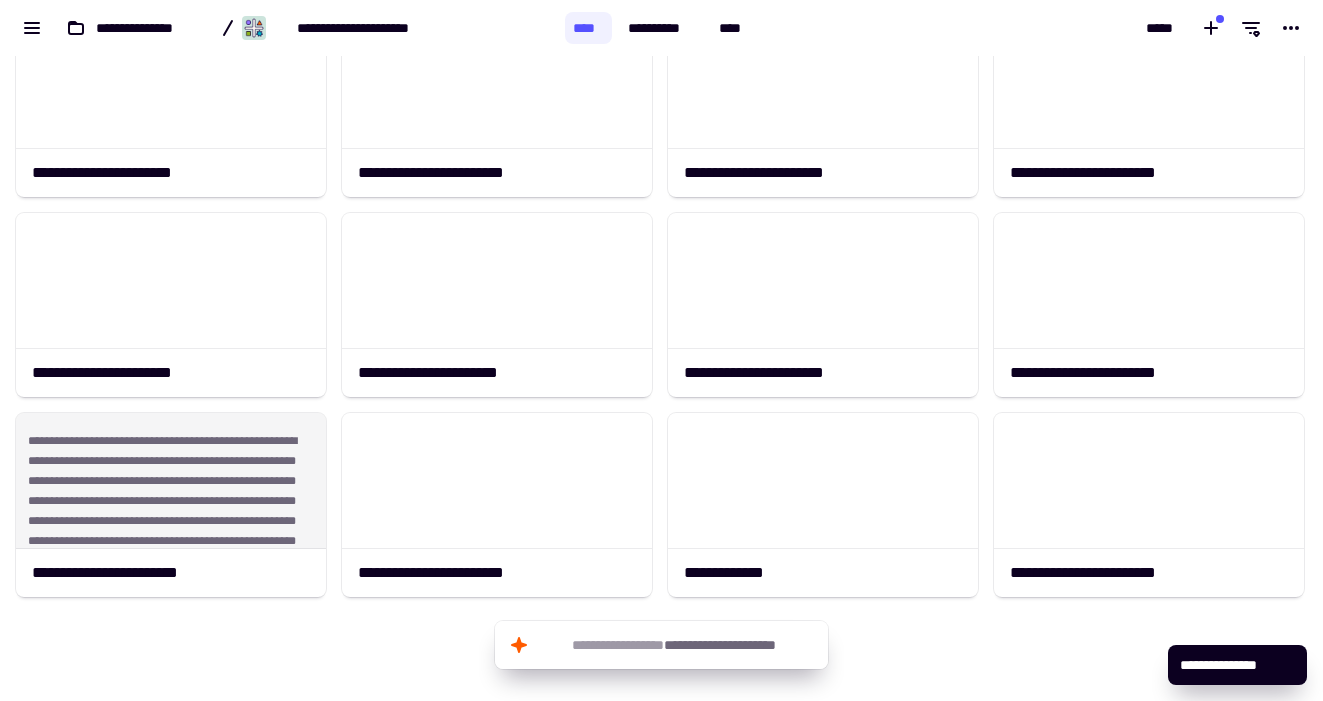 scroll, scrollTop: 217, scrollLeft: 0, axis: vertical 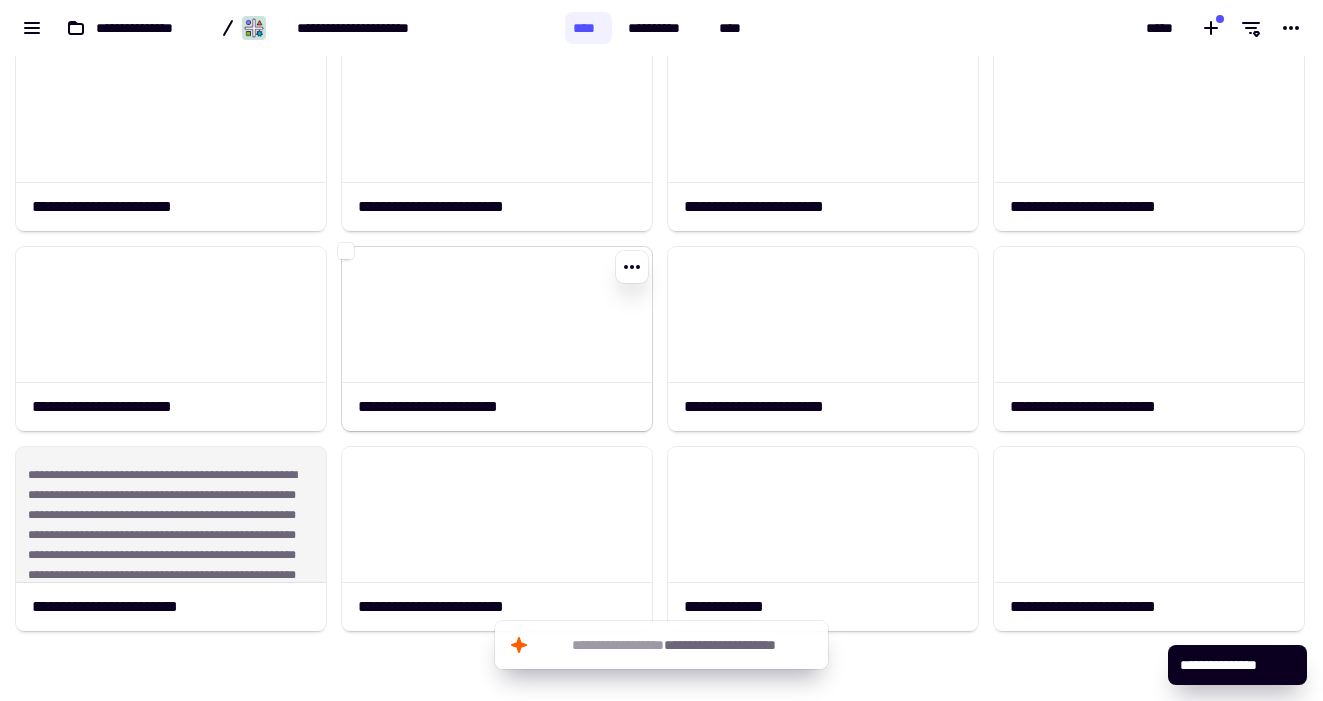 click 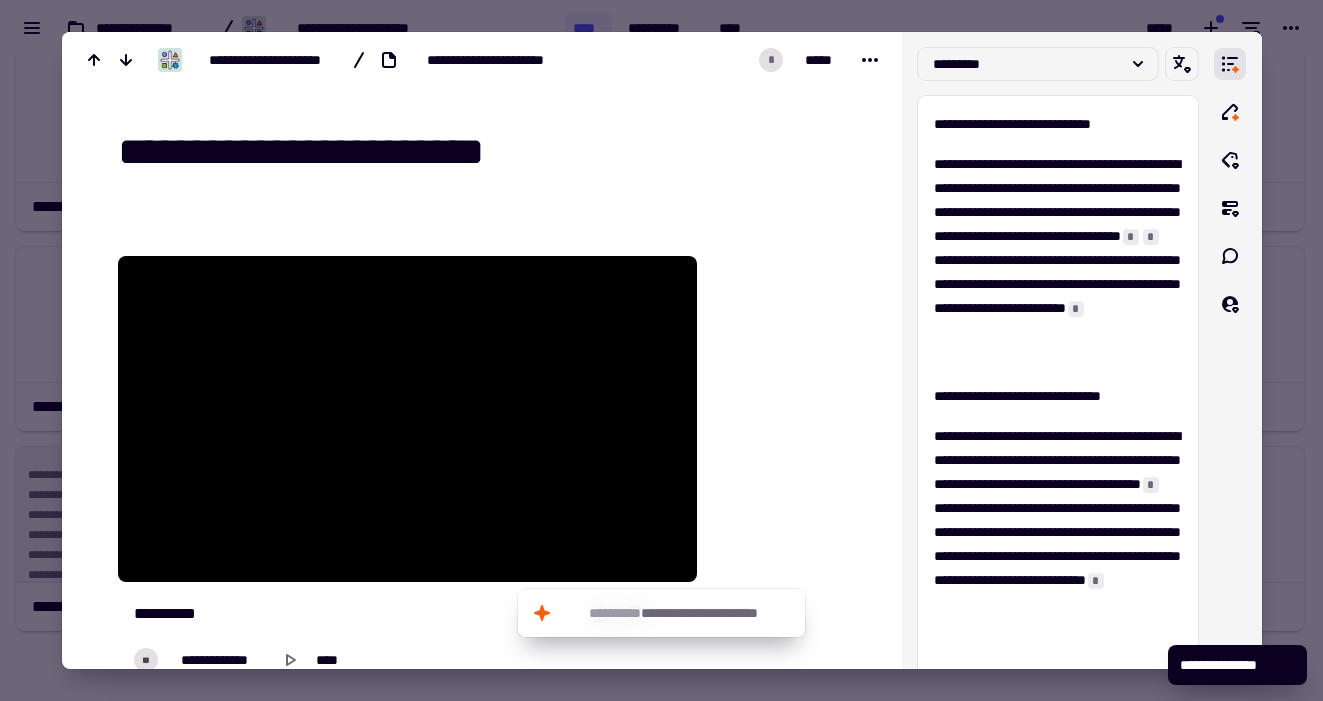 scroll, scrollTop: 55, scrollLeft: 0, axis: vertical 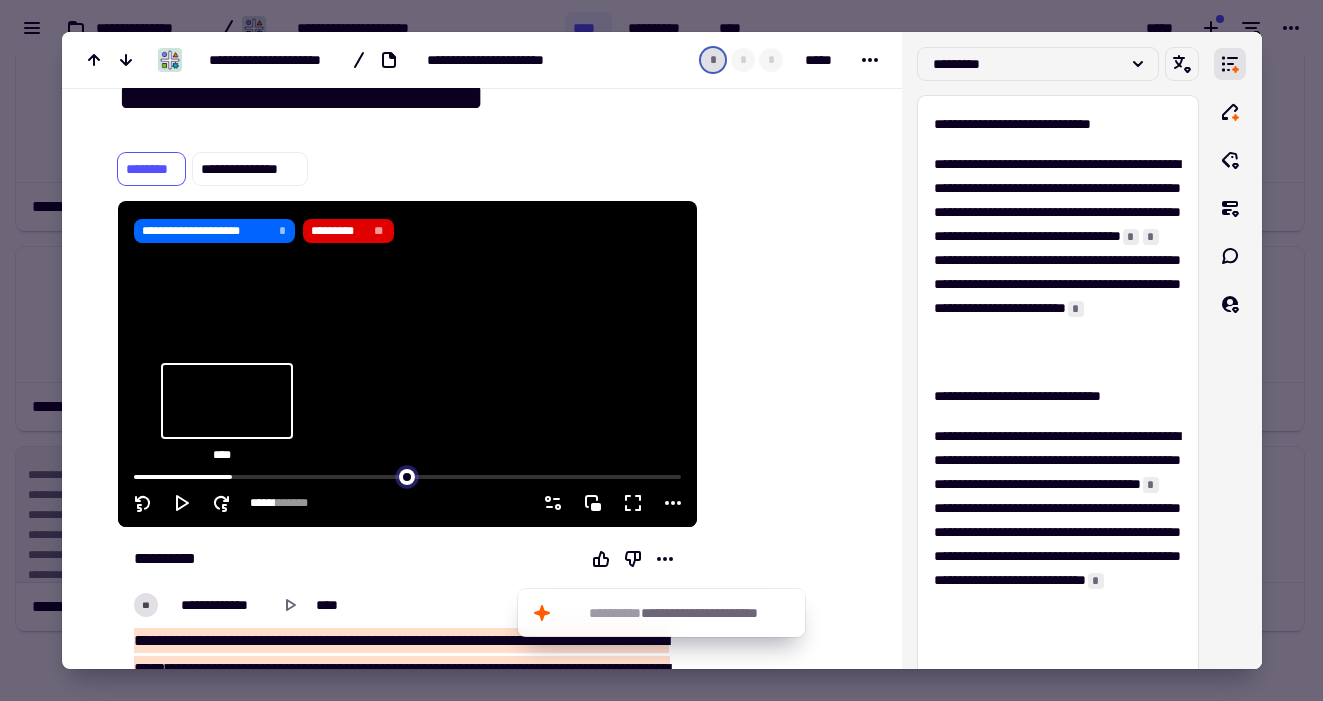 type on "*****" 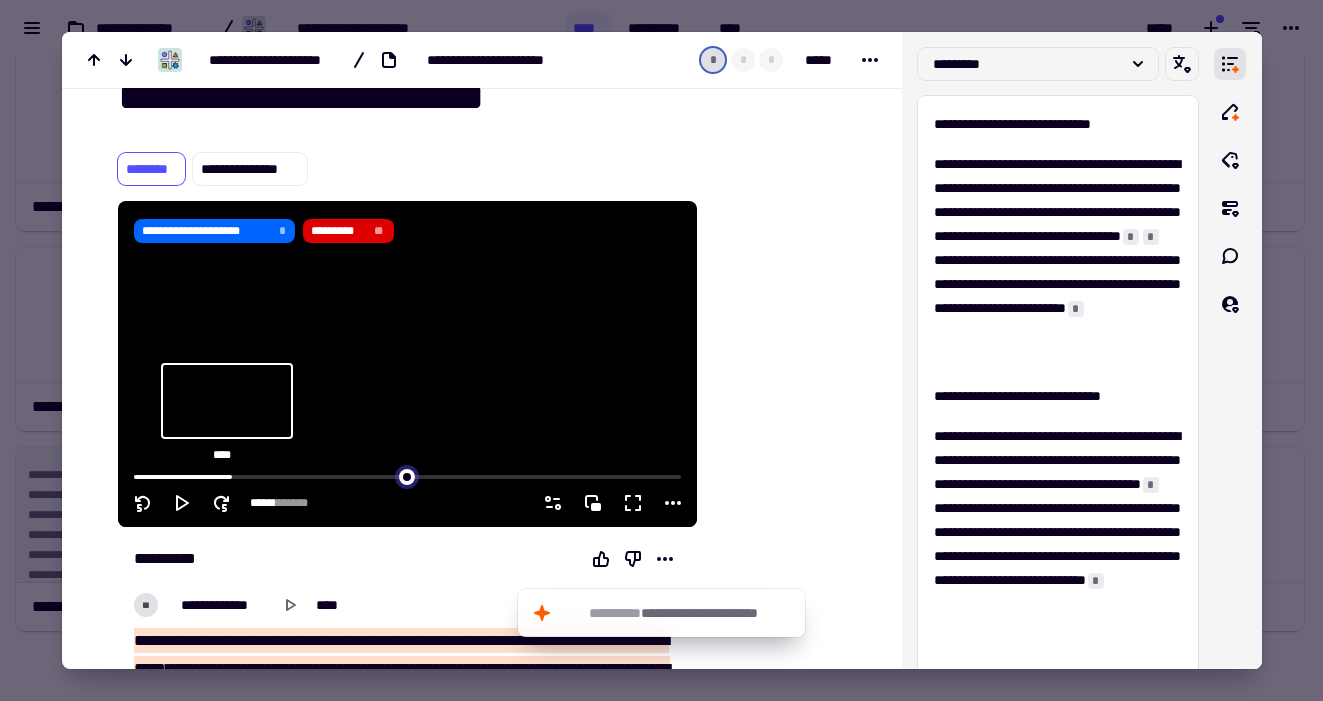 click at bounding box center [407, 475] 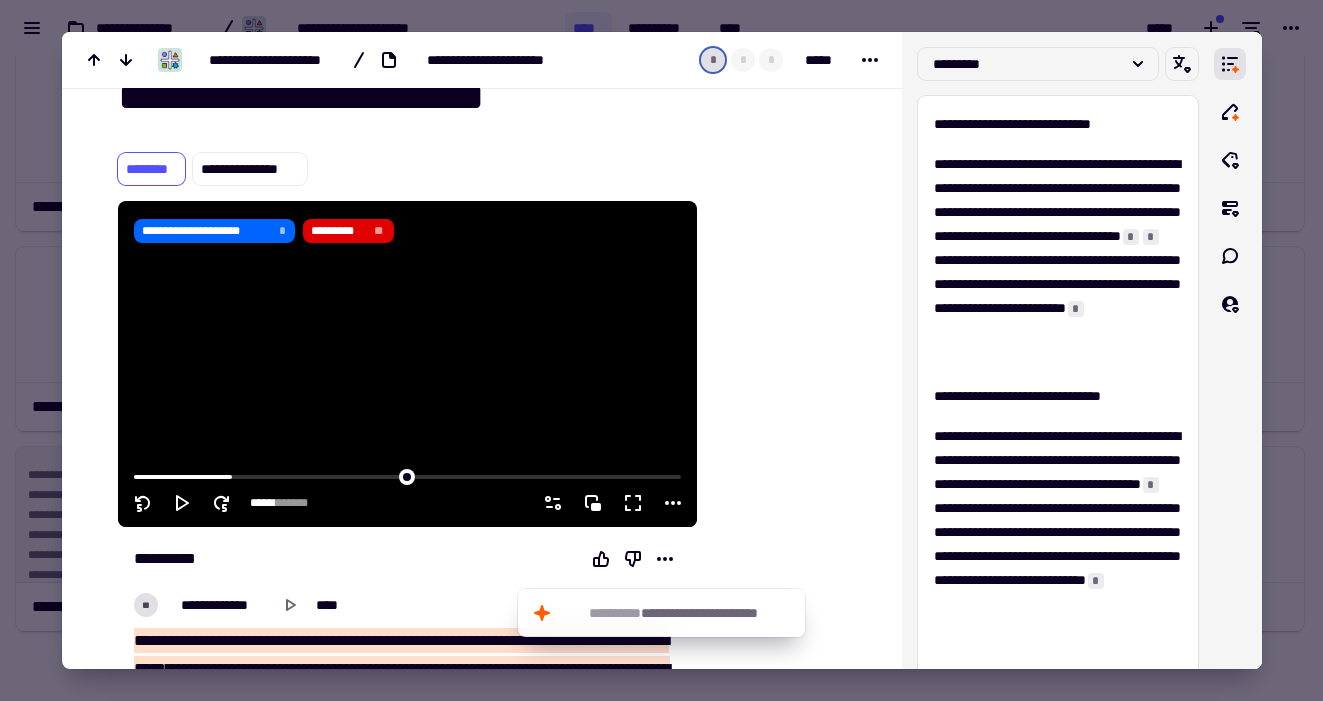 click 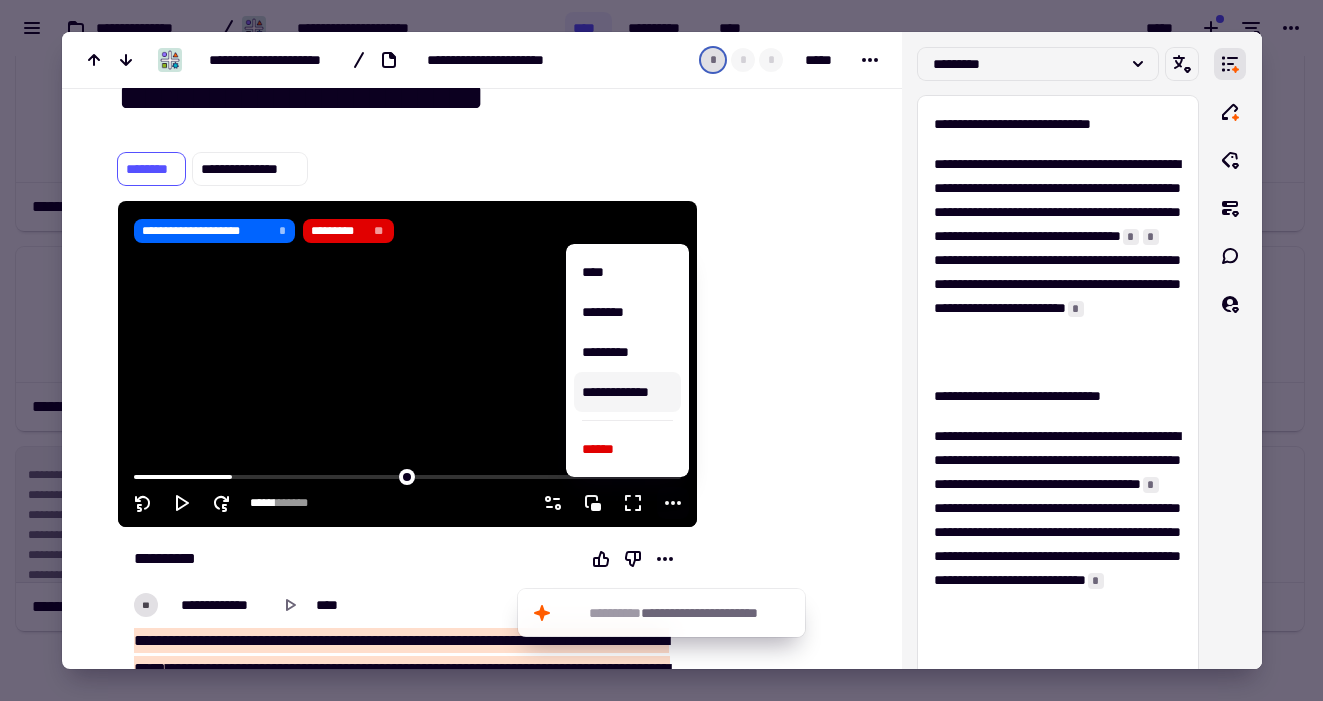 click on "**********" at bounding box center (627, 392) 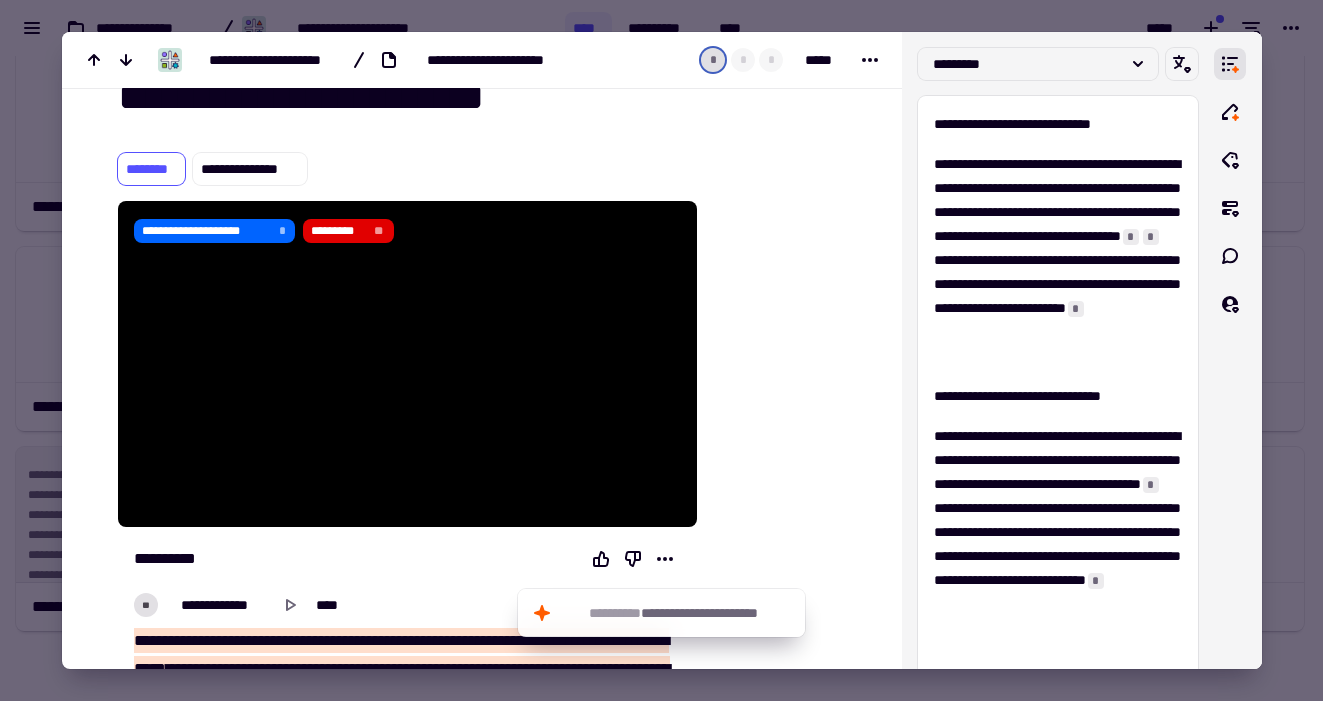 click at bounding box center [661, 350] 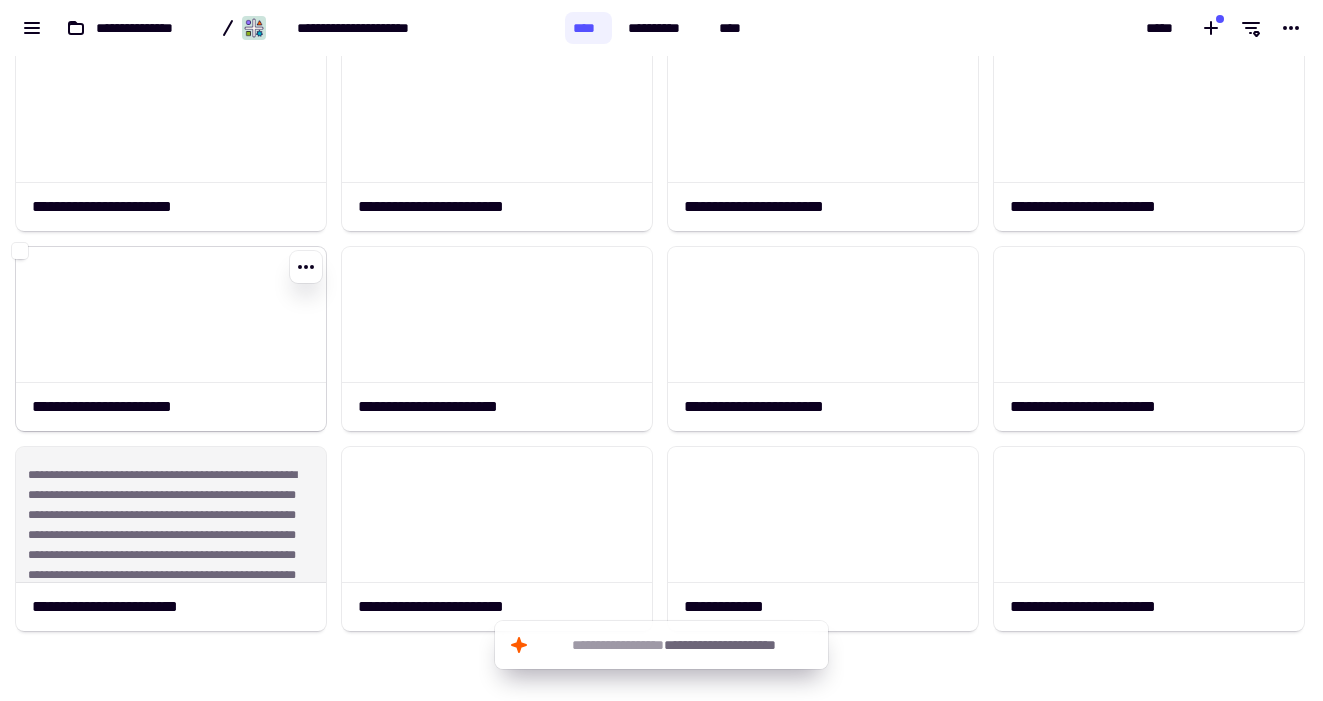 click 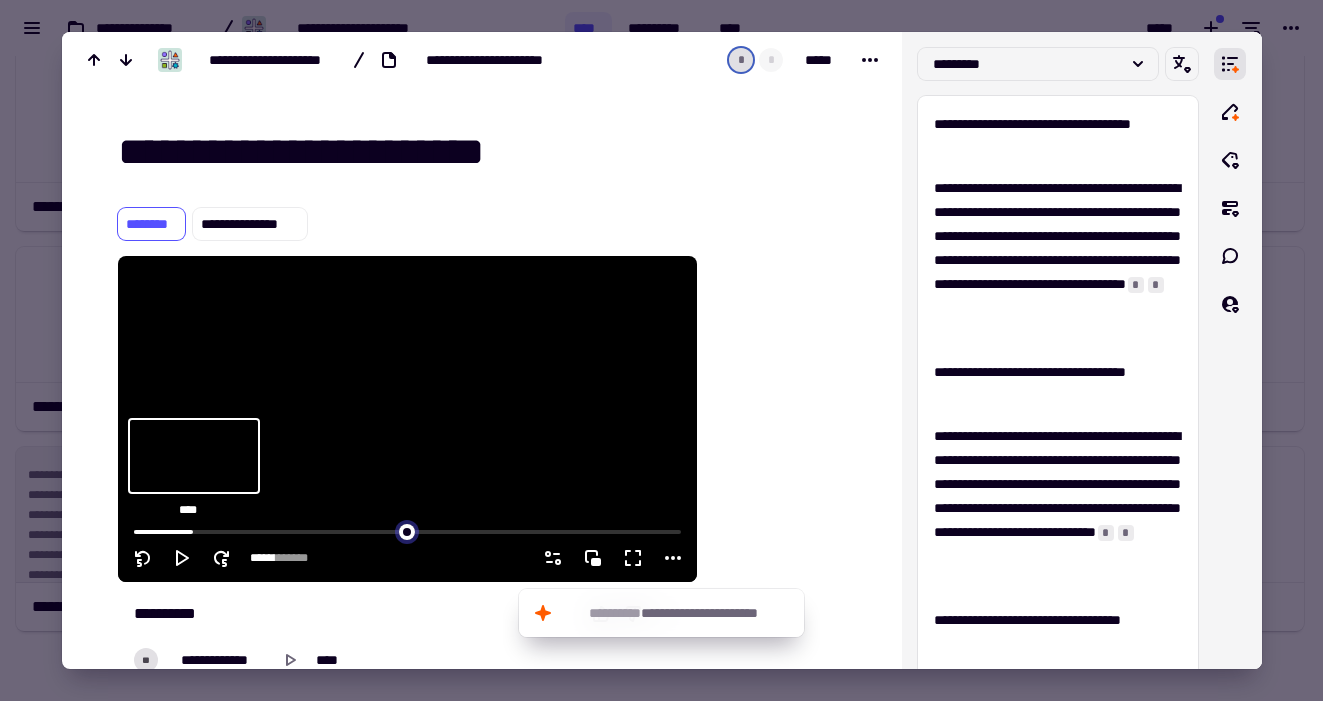type on "******" 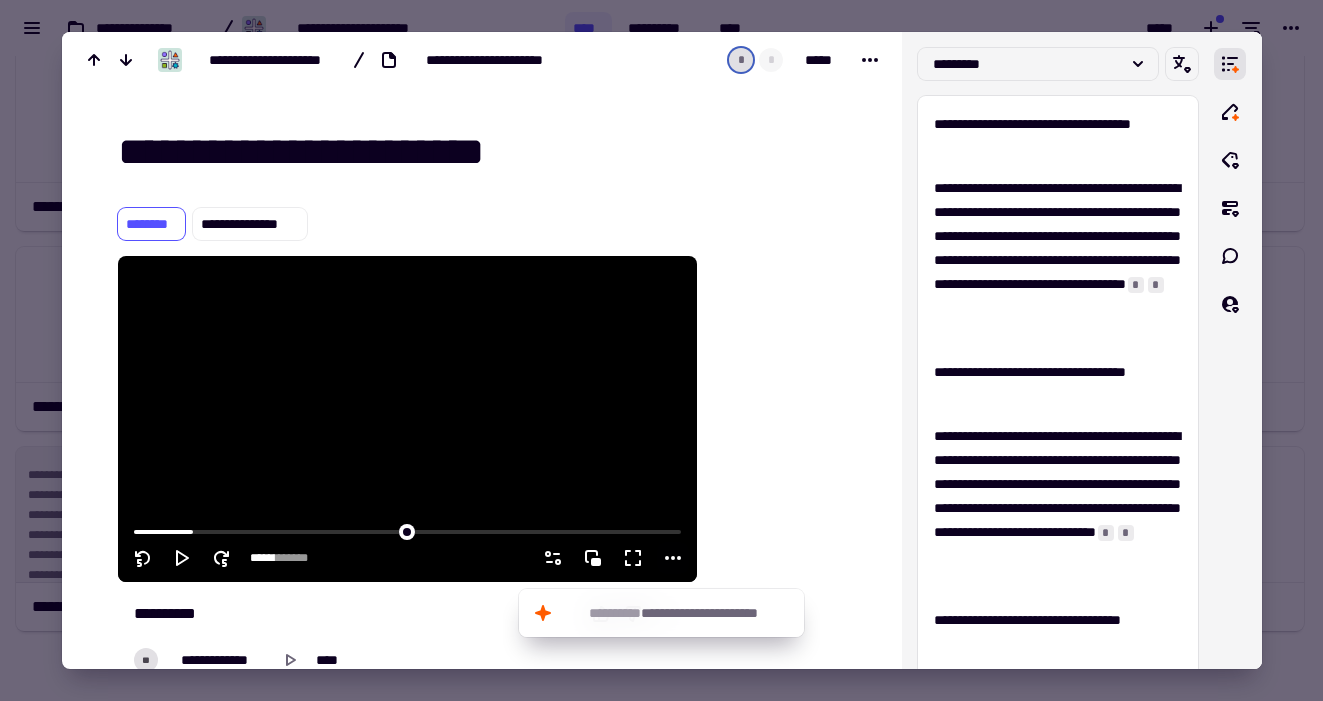 click 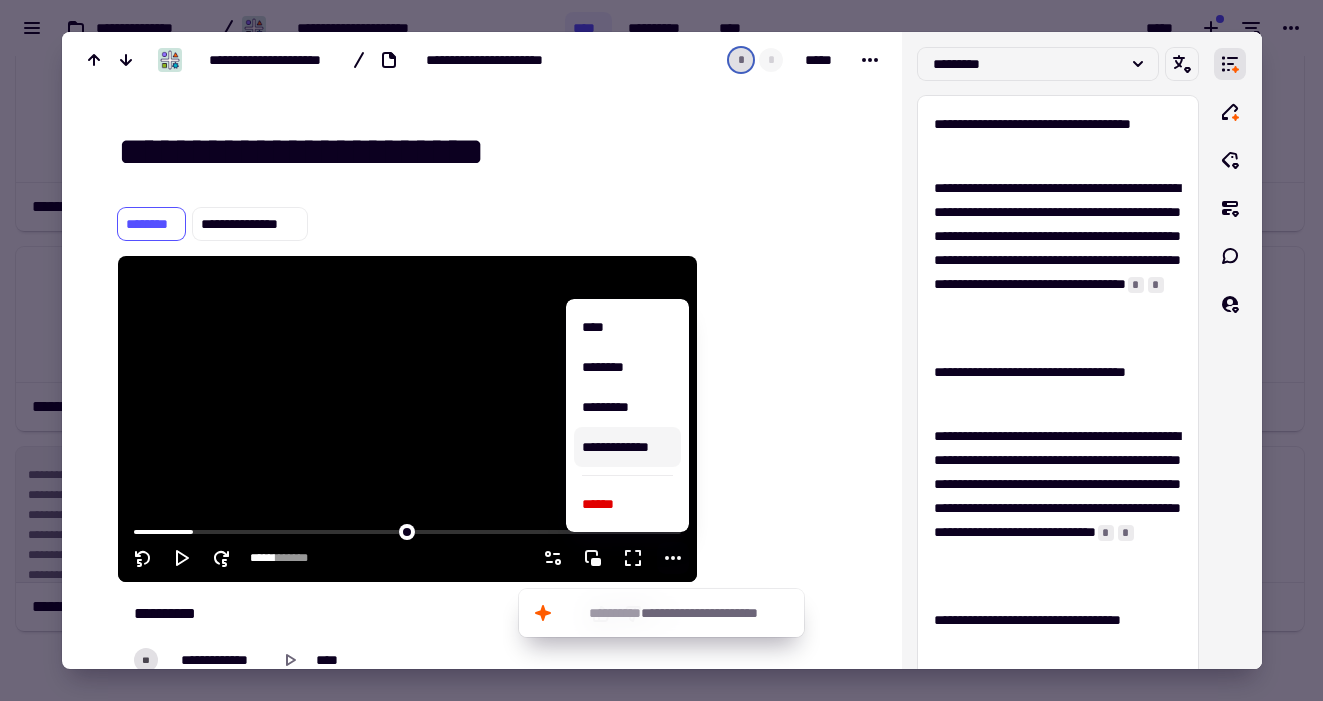 click on "**********" at bounding box center [627, 447] 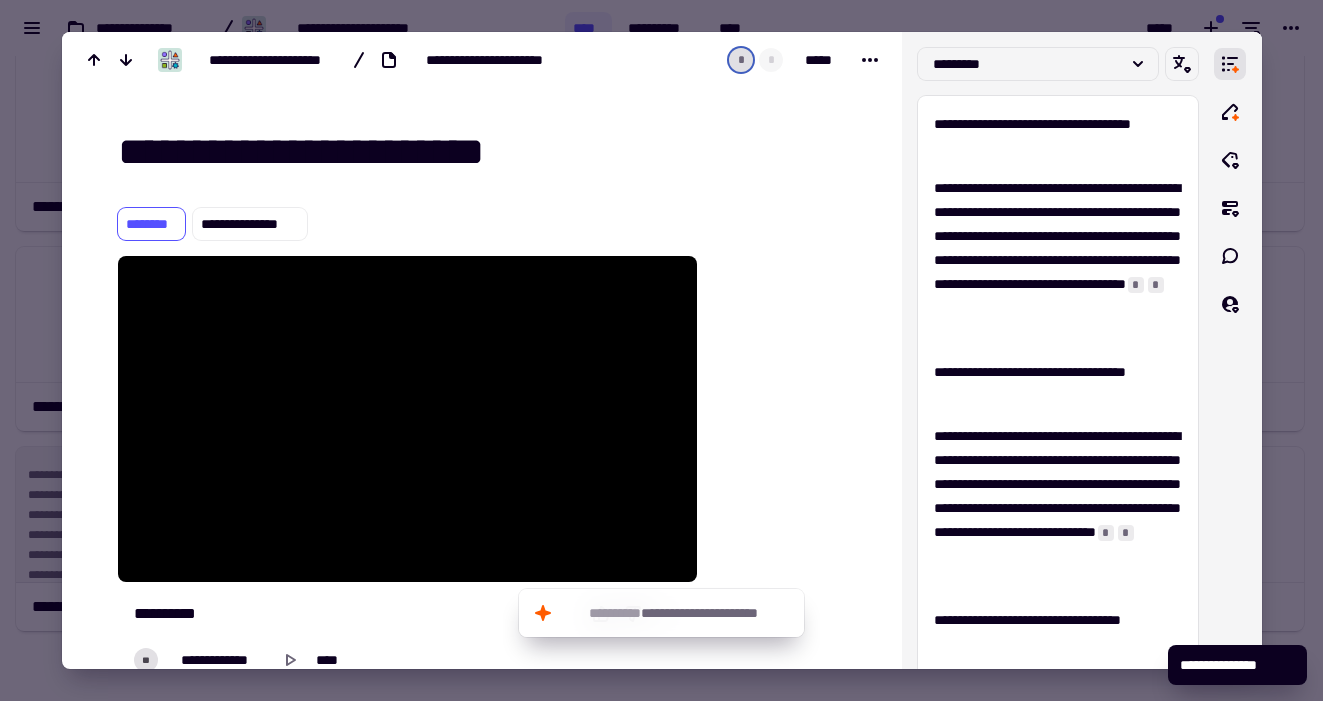 click at bounding box center [661, 350] 